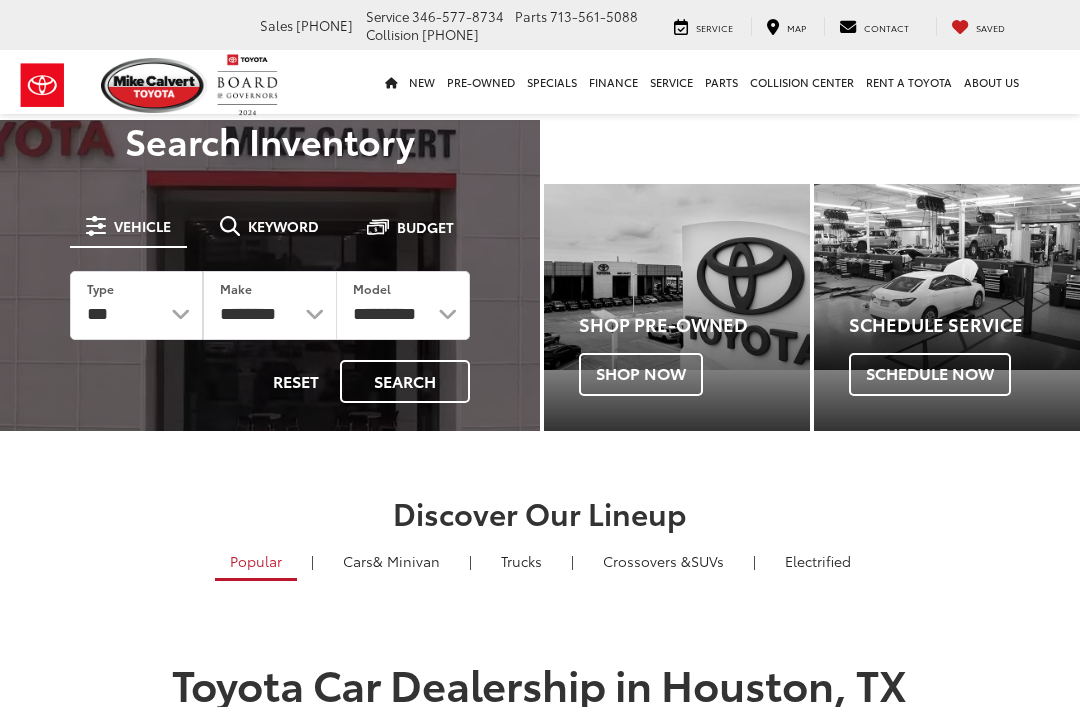 scroll, scrollTop: 0, scrollLeft: 0, axis: both 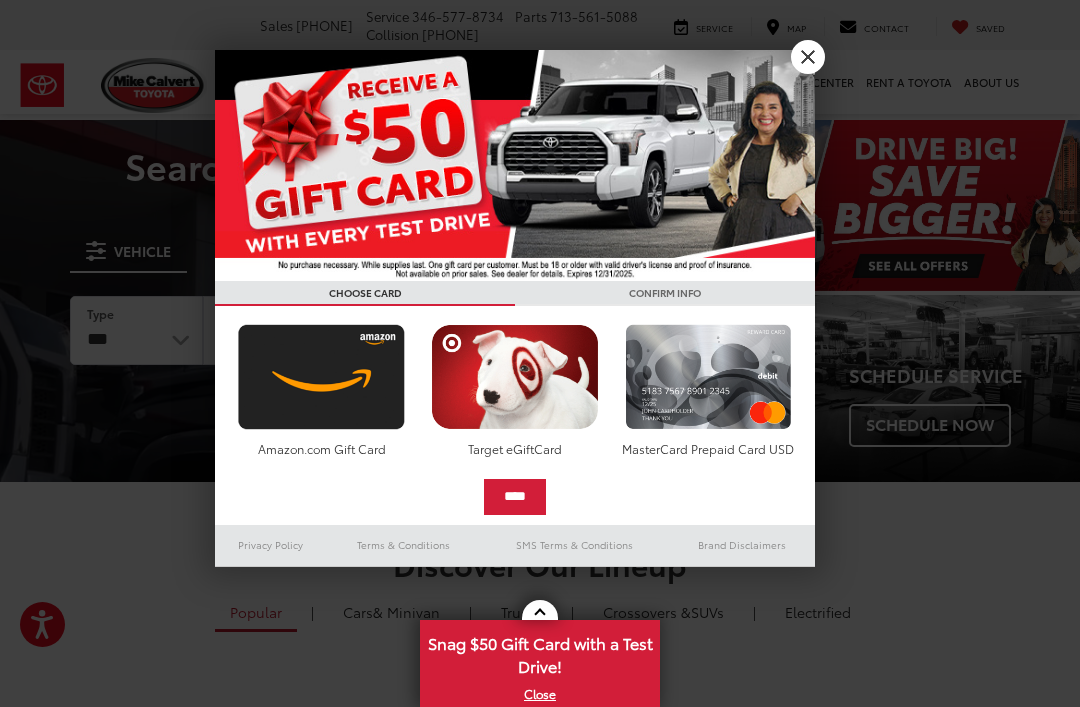 click at bounding box center (540, 353) 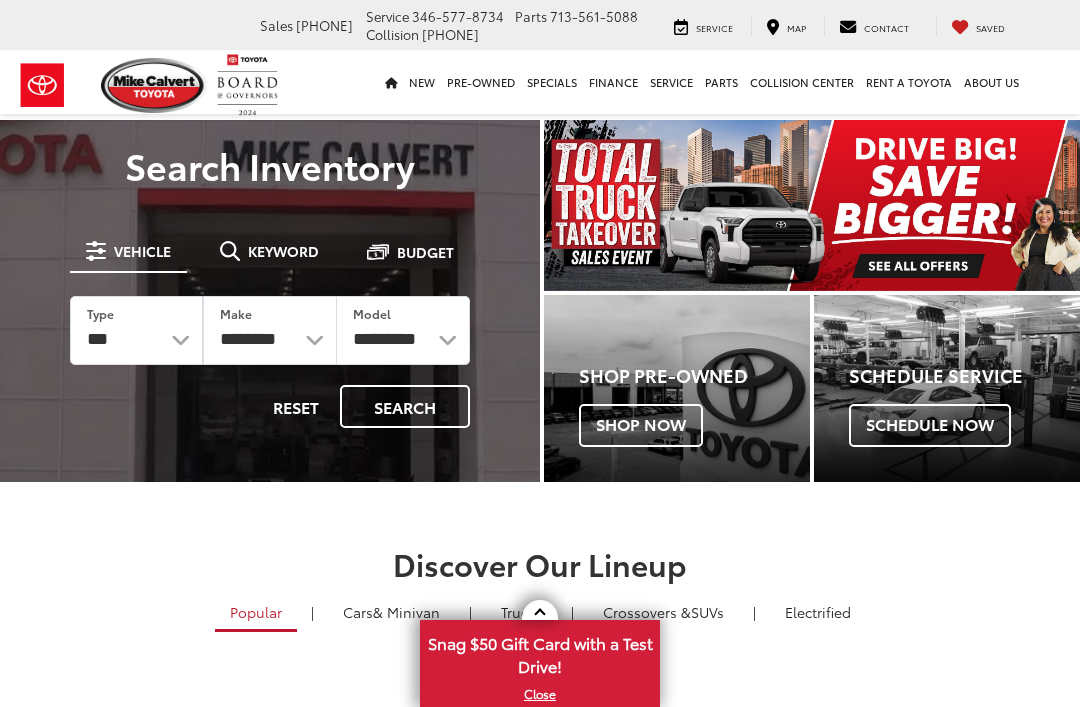 scroll, scrollTop: 0, scrollLeft: 0, axis: both 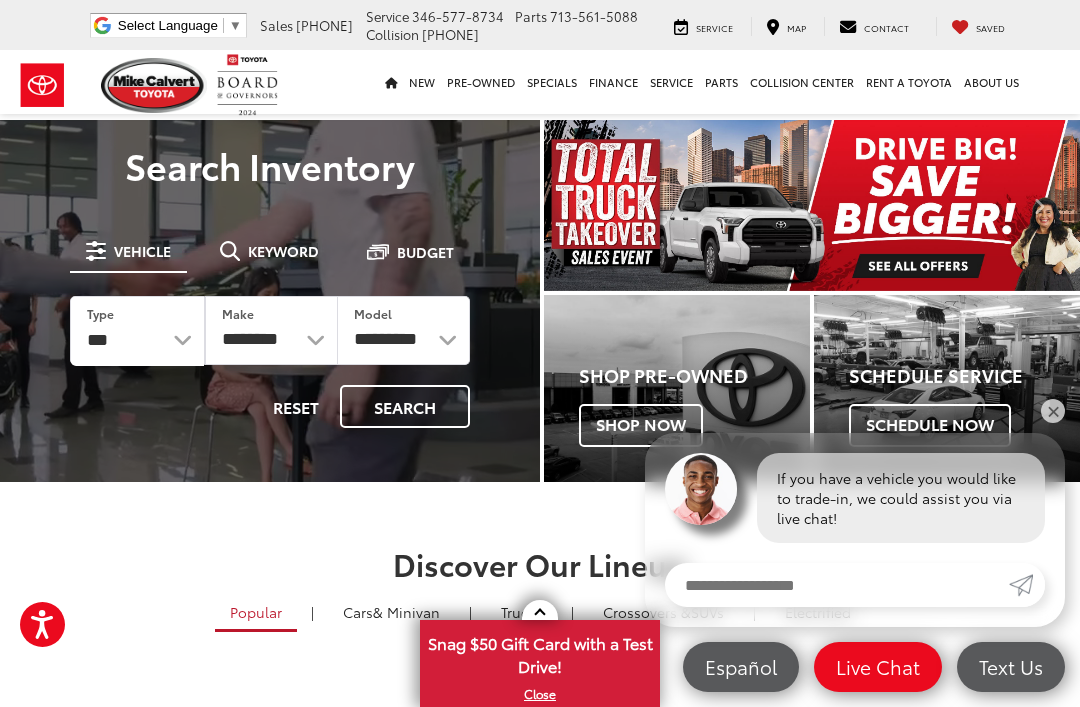 select on "******" 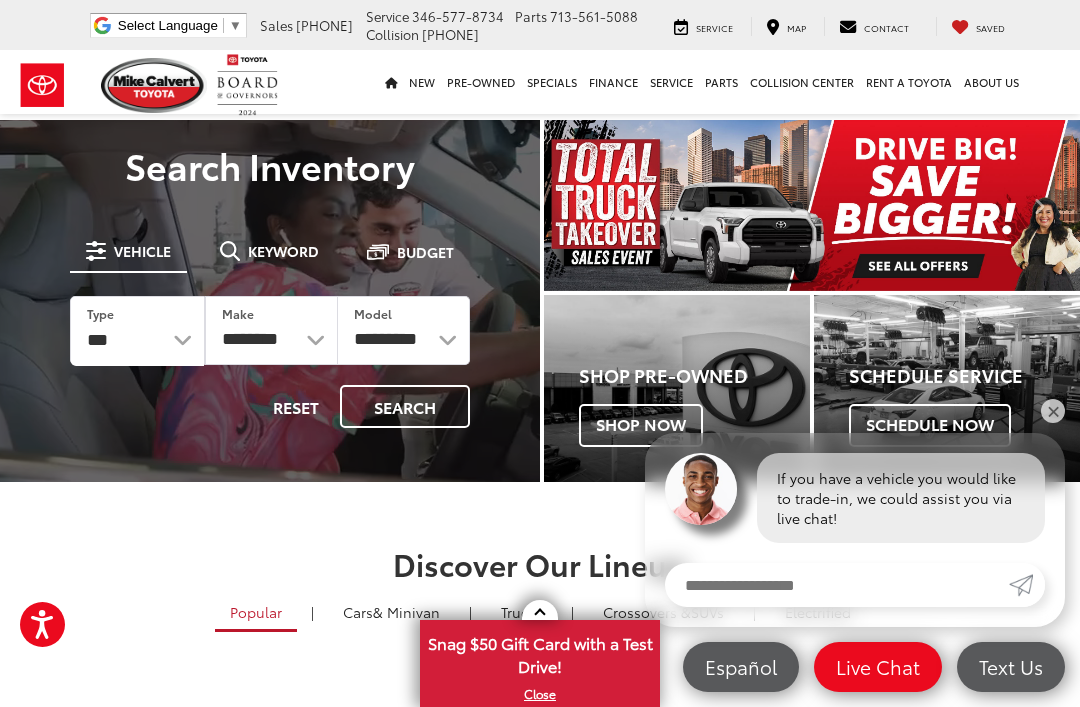 select on "******" 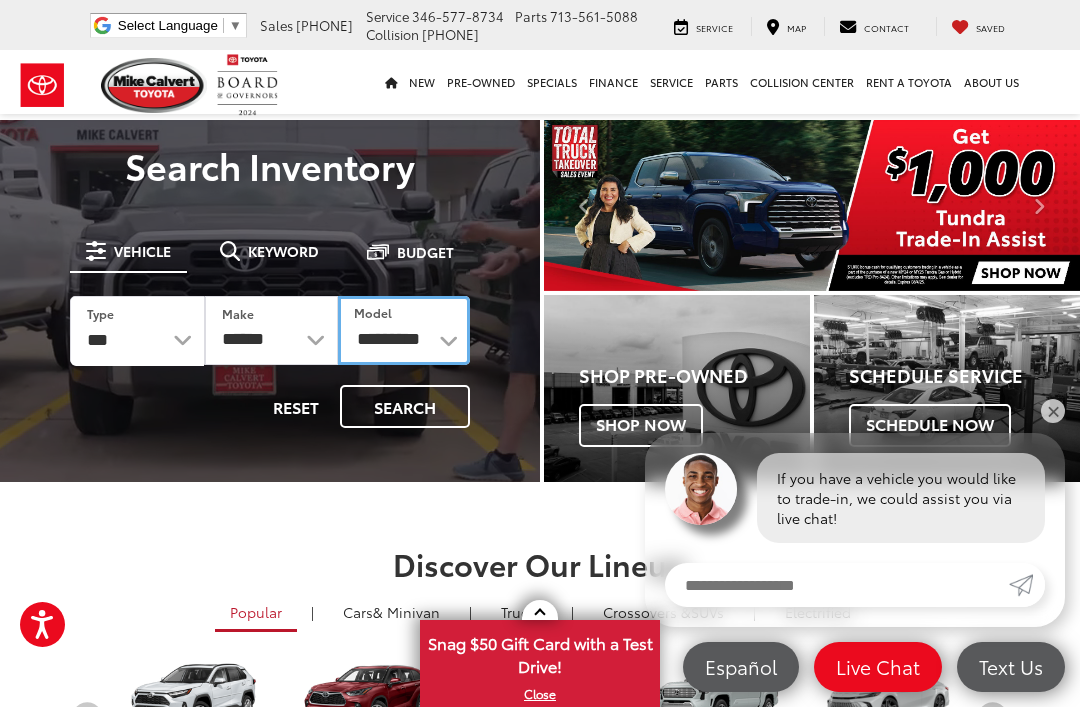 click on "**********" at bounding box center (404, 330) 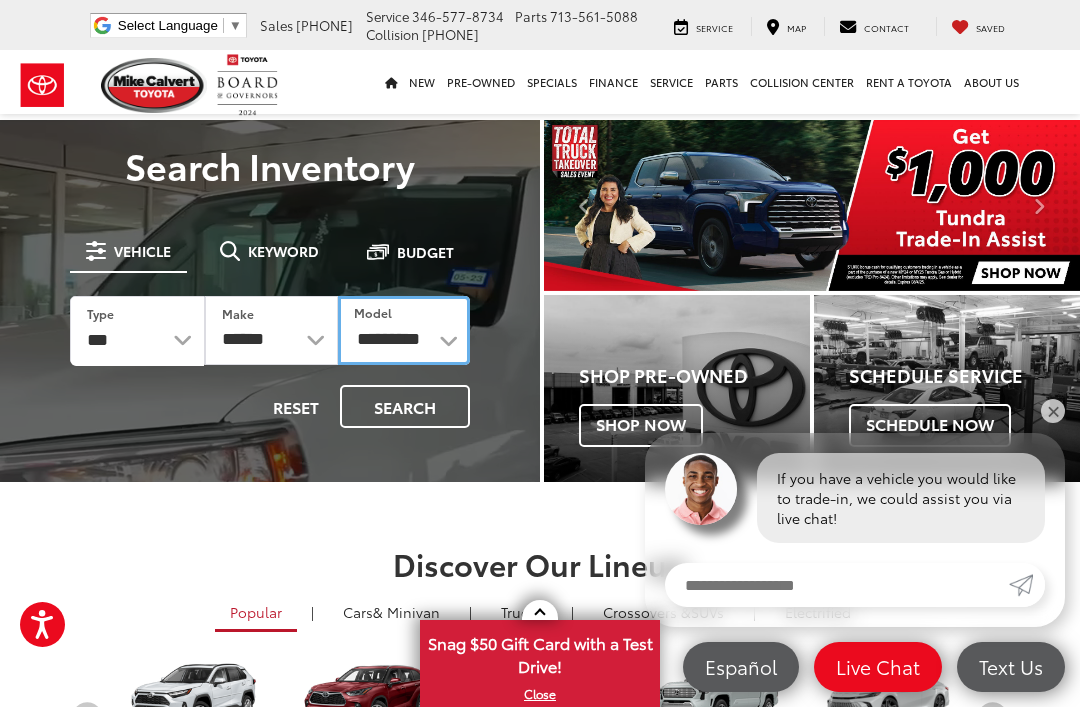 scroll, scrollTop: 0, scrollLeft: 0, axis: both 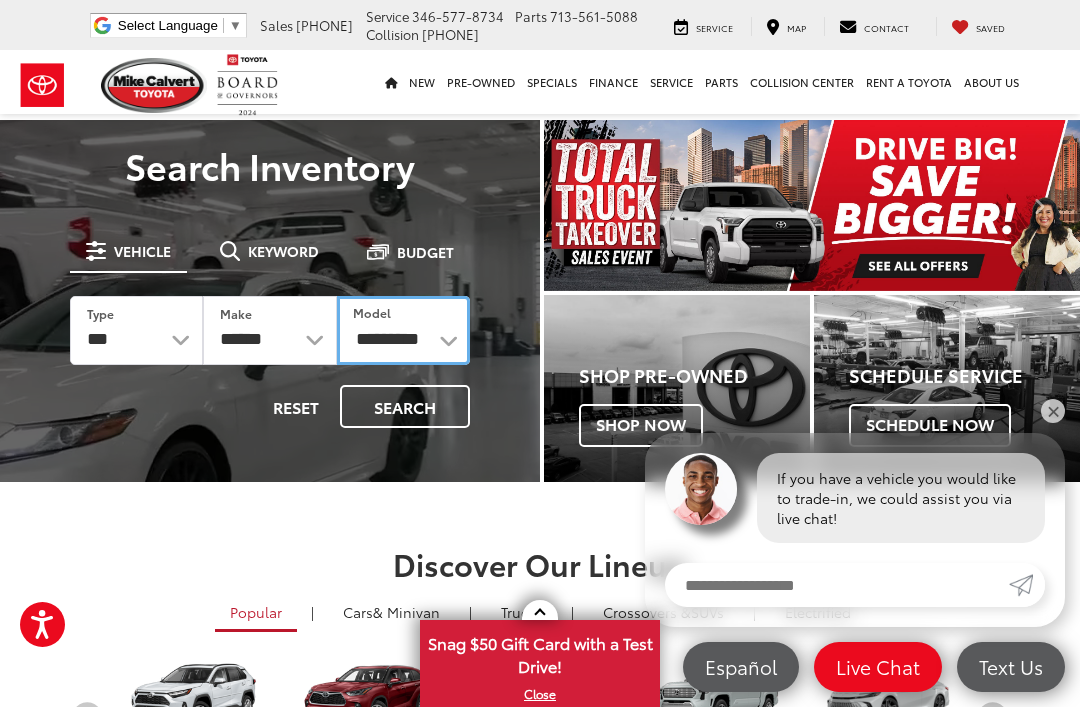 select on "******" 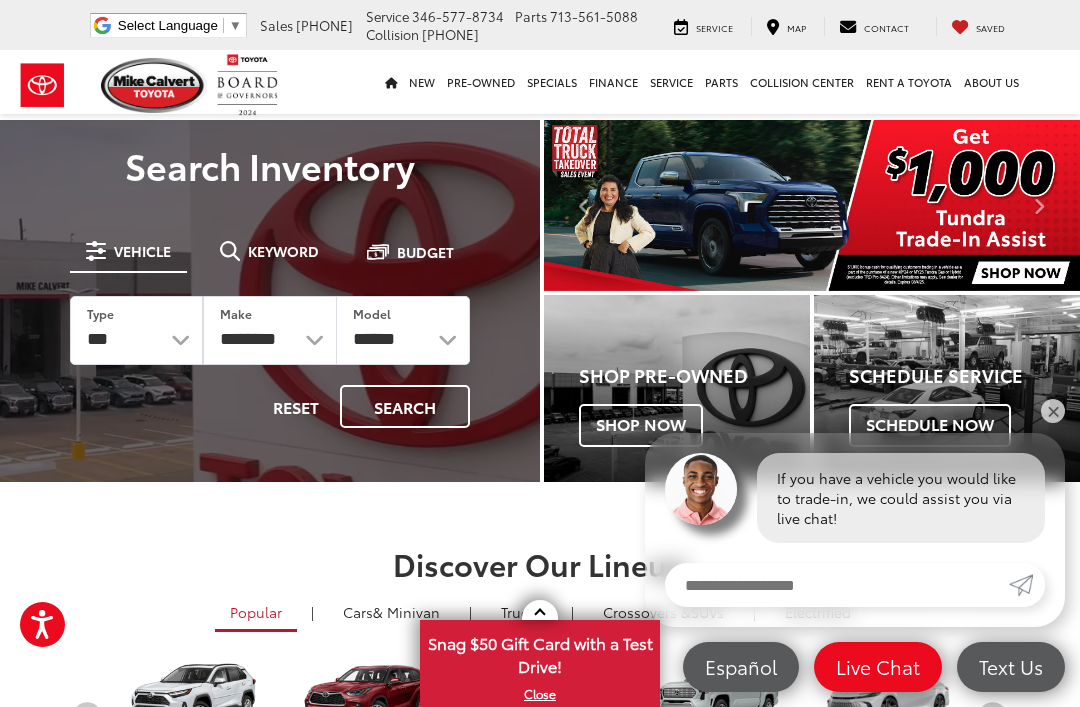 click on "Search" at bounding box center [405, 406] 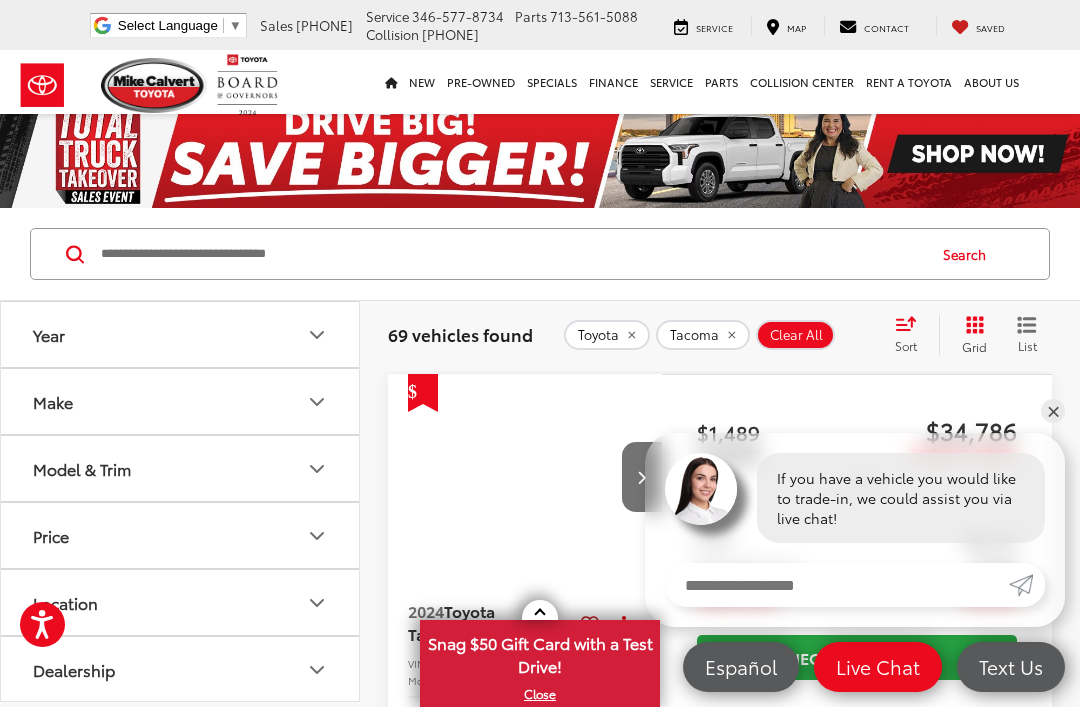 scroll, scrollTop: 0, scrollLeft: 0, axis: both 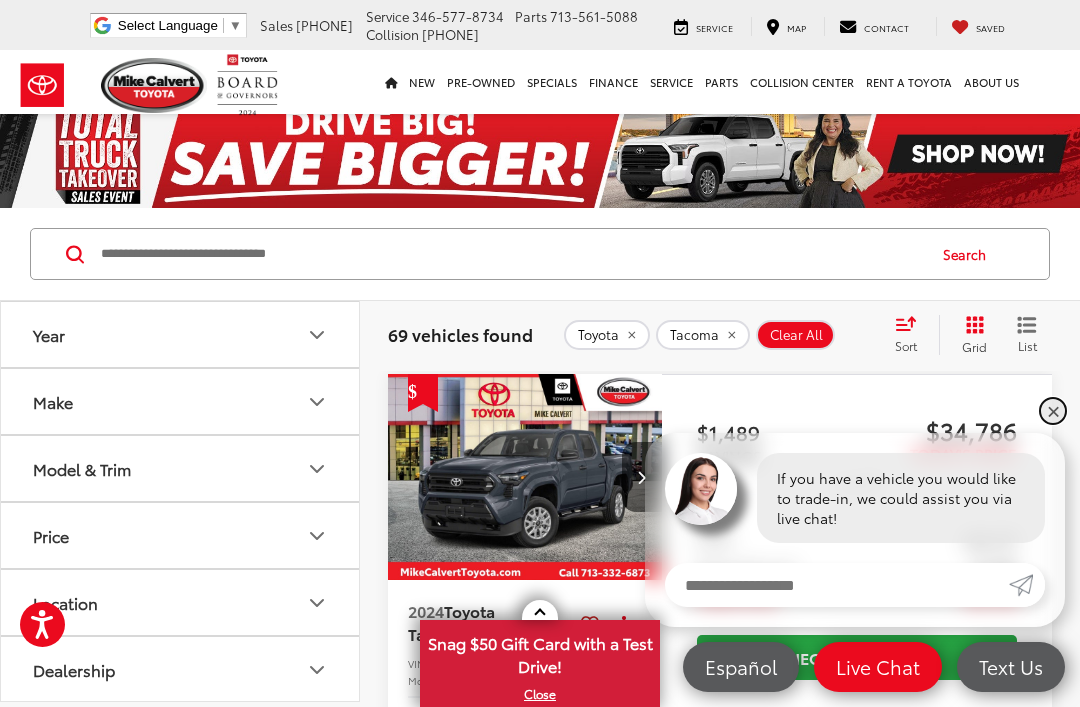 click on "✕" at bounding box center [1053, 411] 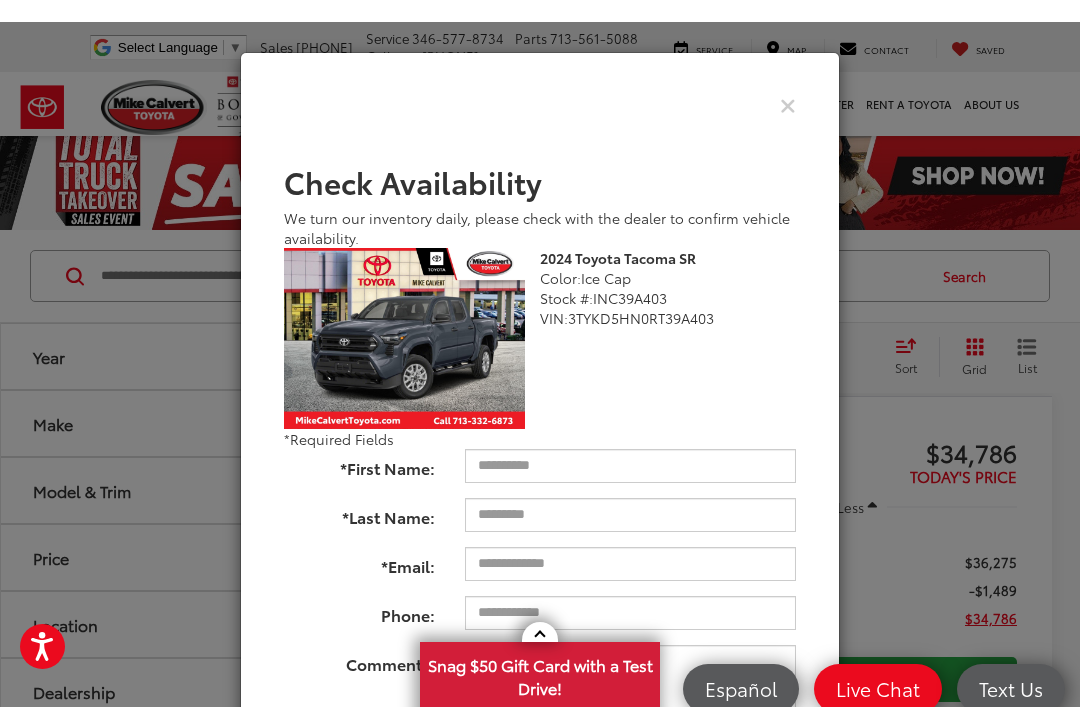 click at bounding box center [788, 82] 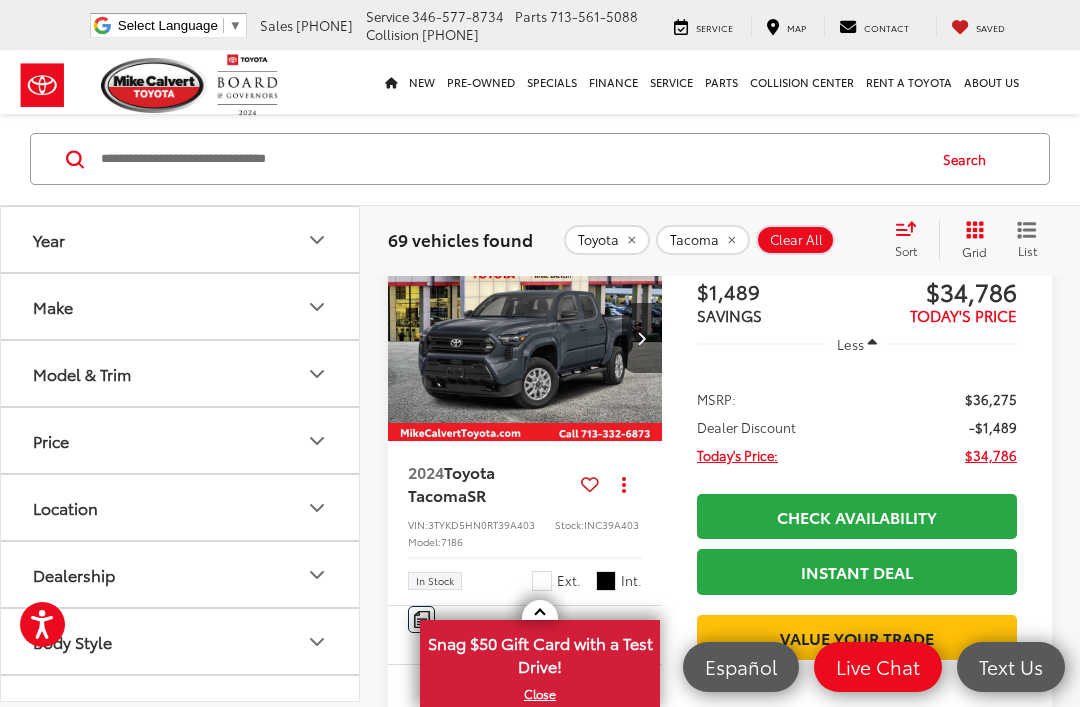 scroll, scrollTop: 167, scrollLeft: 0, axis: vertical 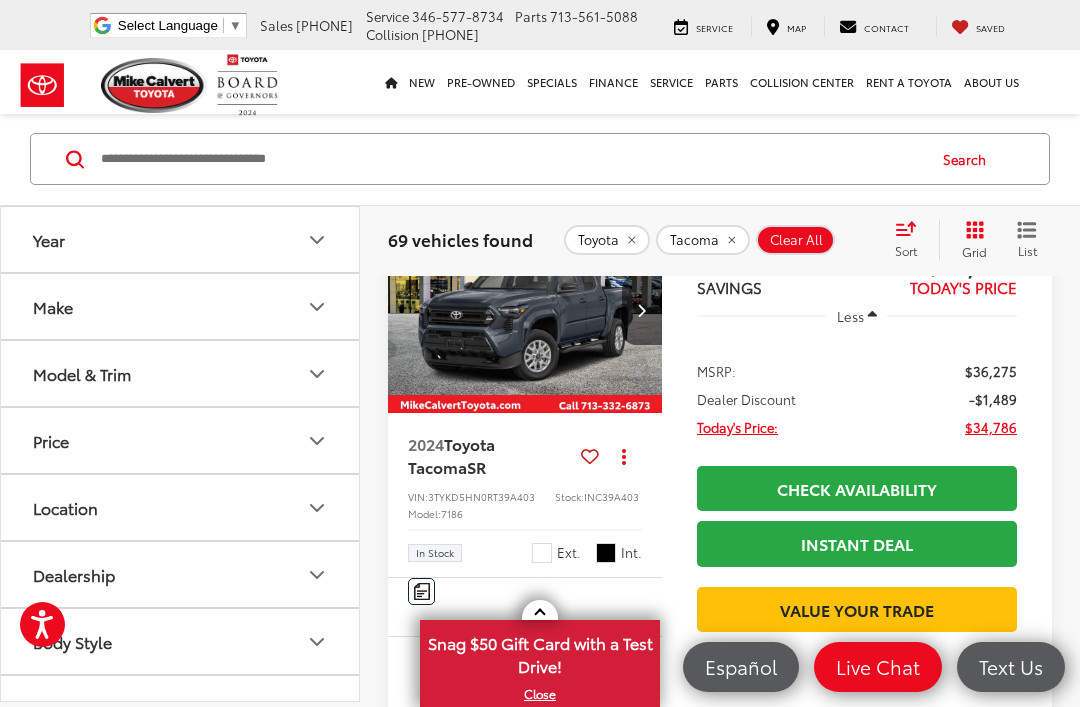 click 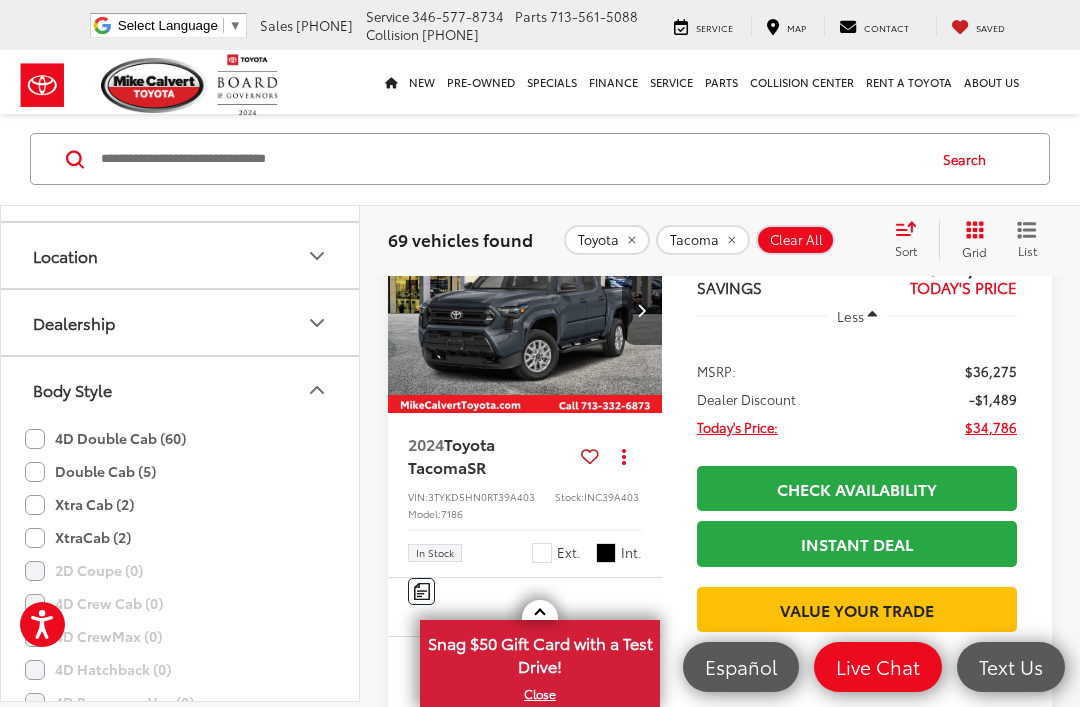 scroll, scrollTop: 251, scrollLeft: 0, axis: vertical 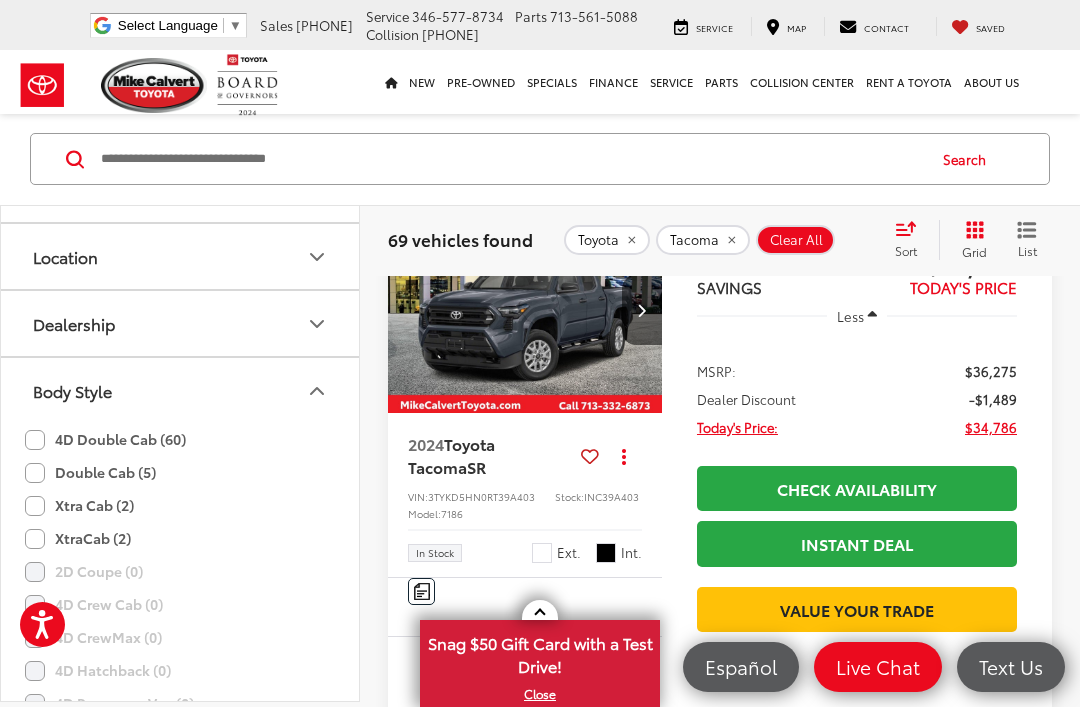 click 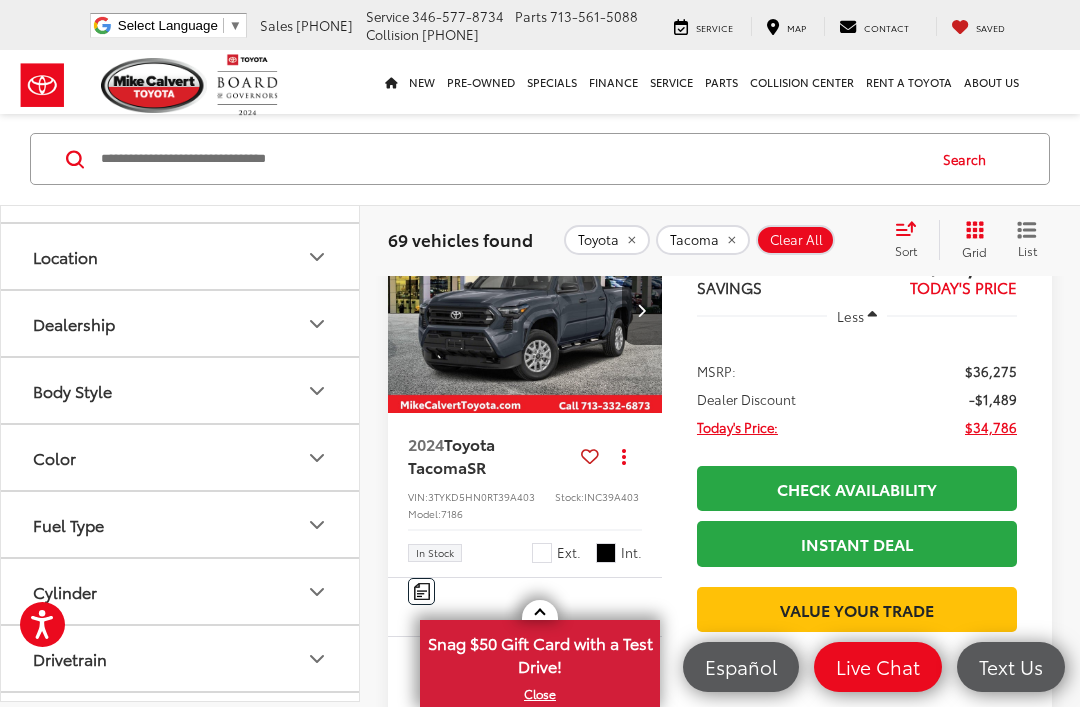click 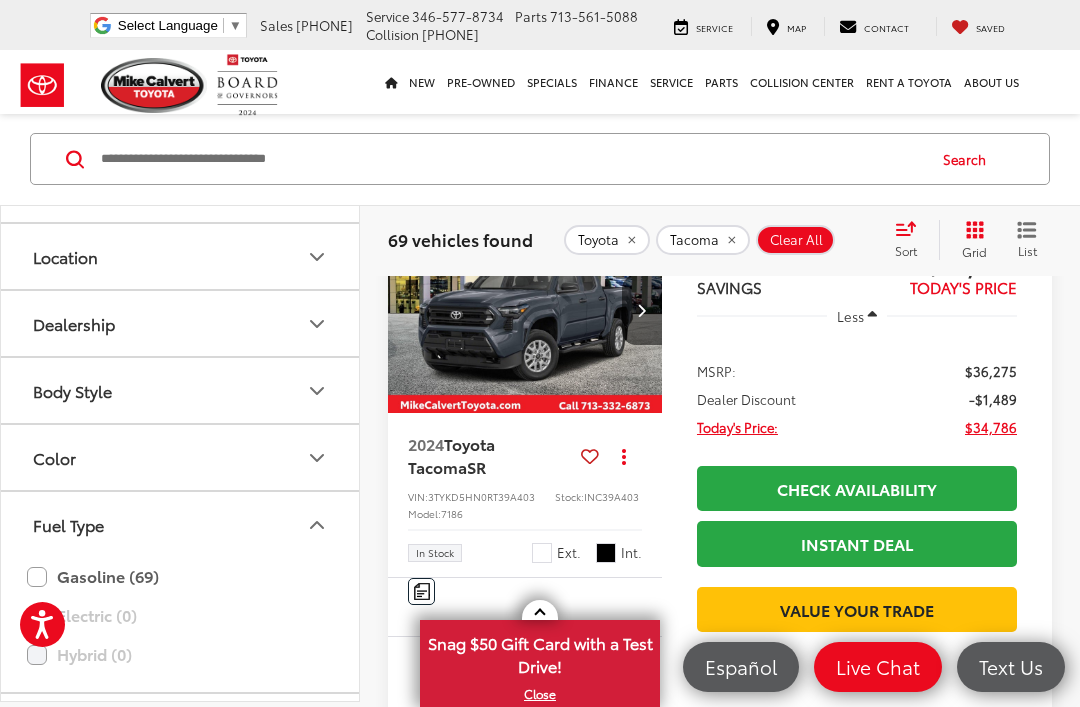 click 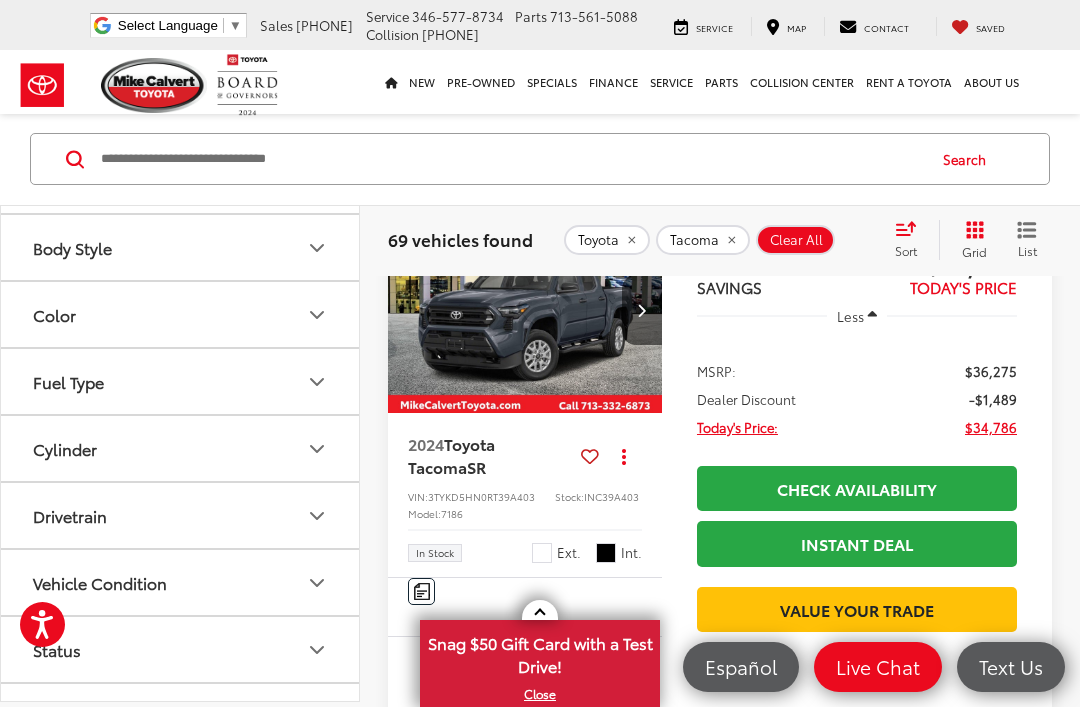 scroll, scrollTop: 397, scrollLeft: 0, axis: vertical 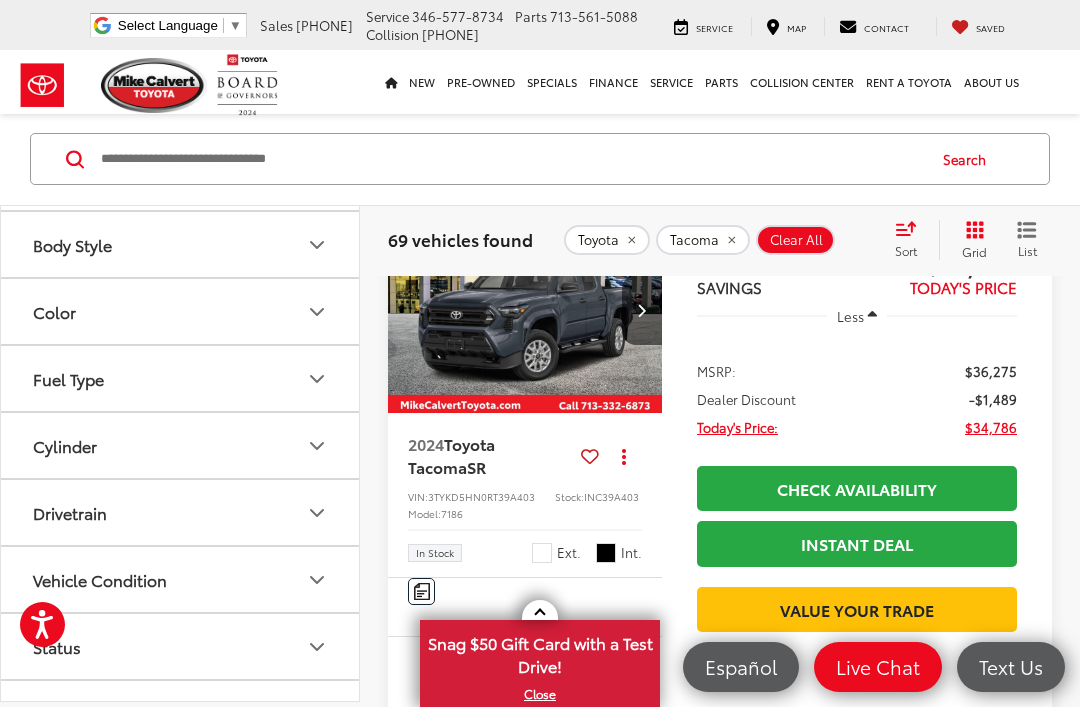 click 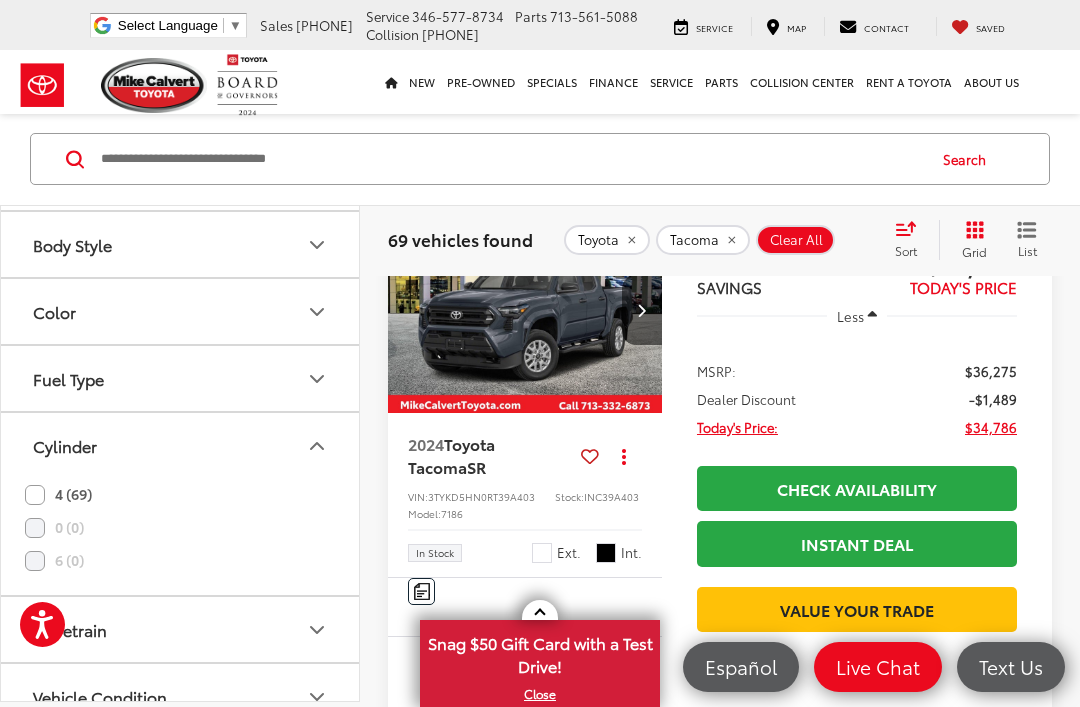 click 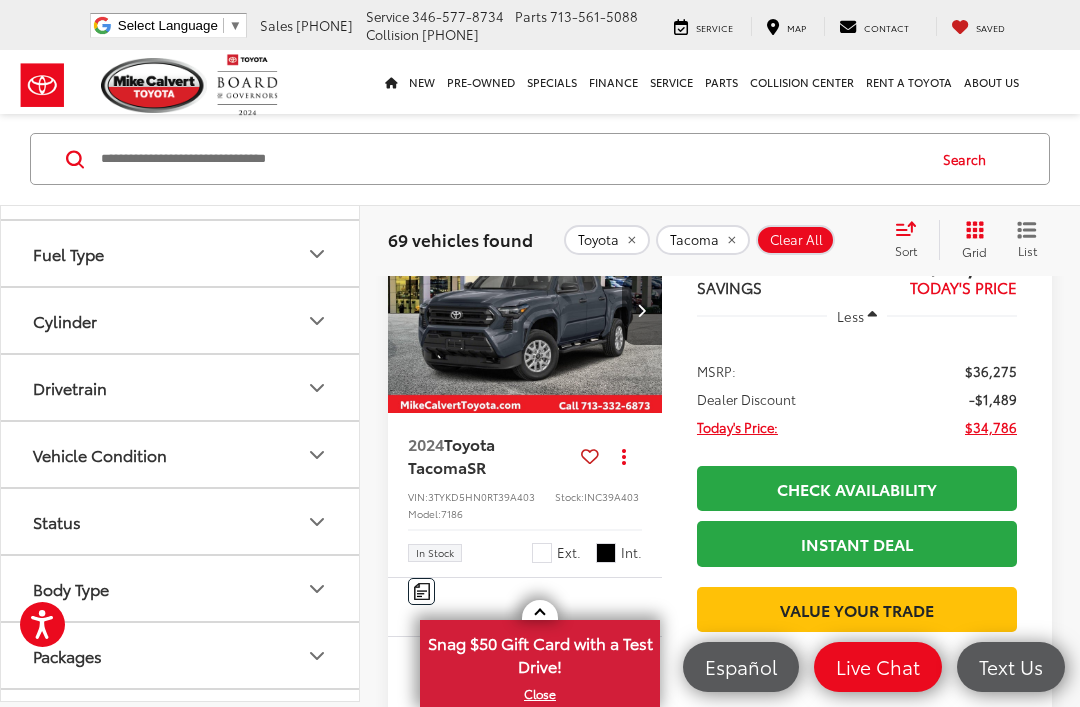 scroll, scrollTop: 521, scrollLeft: 0, axis: vertical 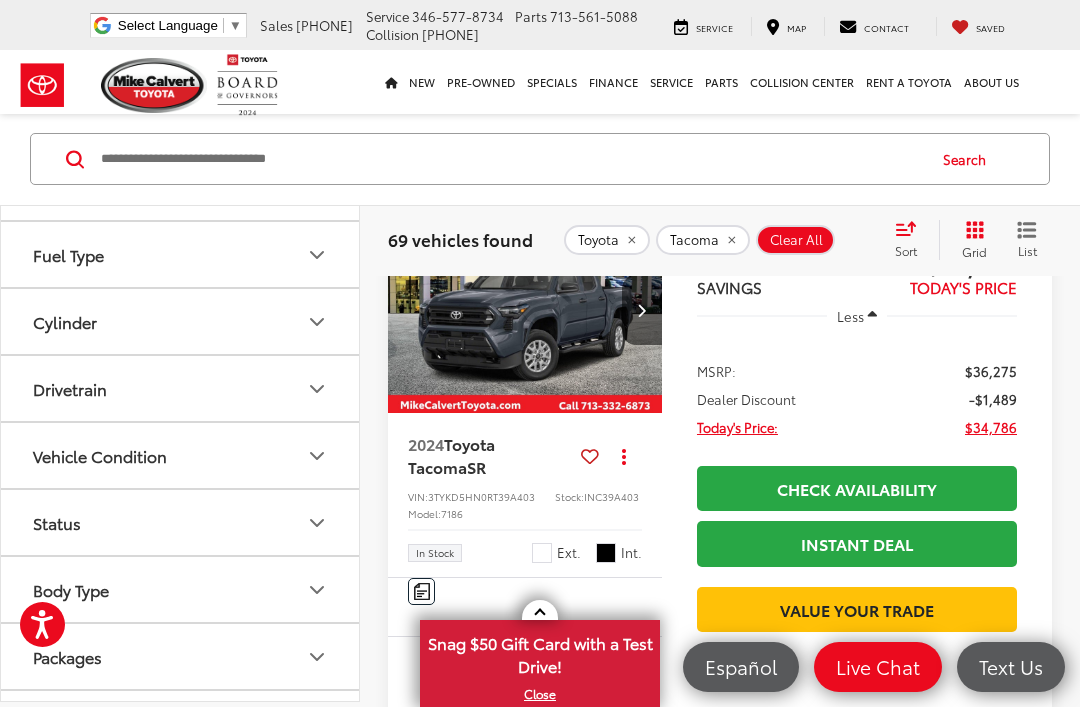 click 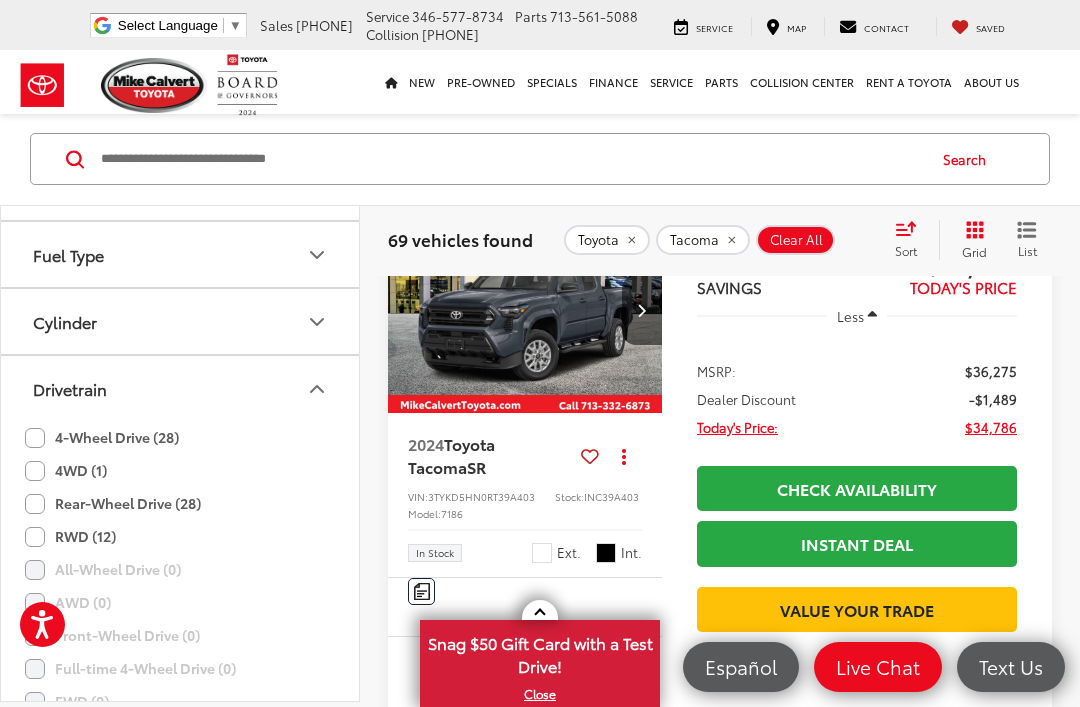 click on "4-Wheel Drive (28)" 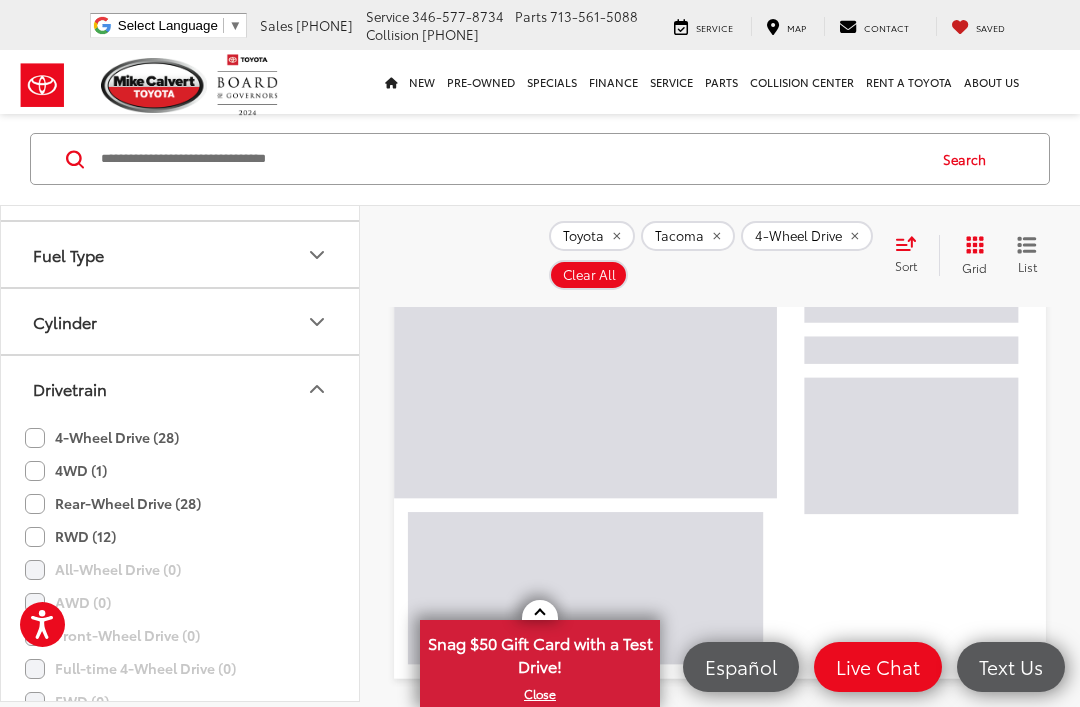 scroll, scrollTop: 165, scrollLeft: 0, axis: vertical 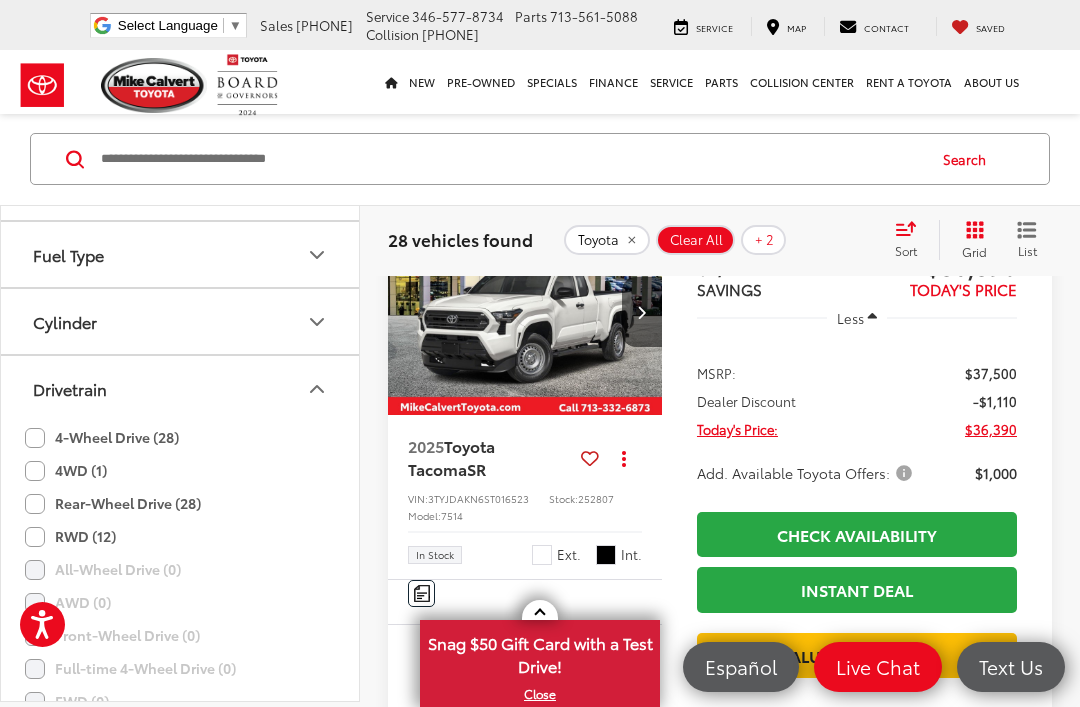 click on "4WD (1)" 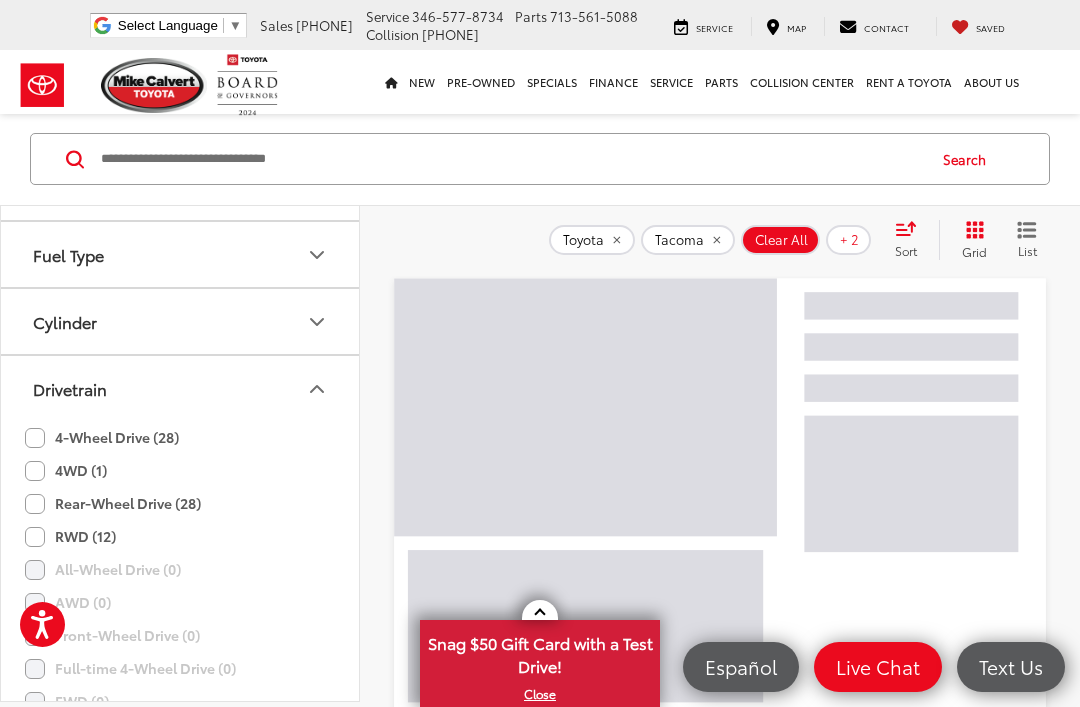scroll, scrollTop: 95, scrollLeft: 0, axis: vertical 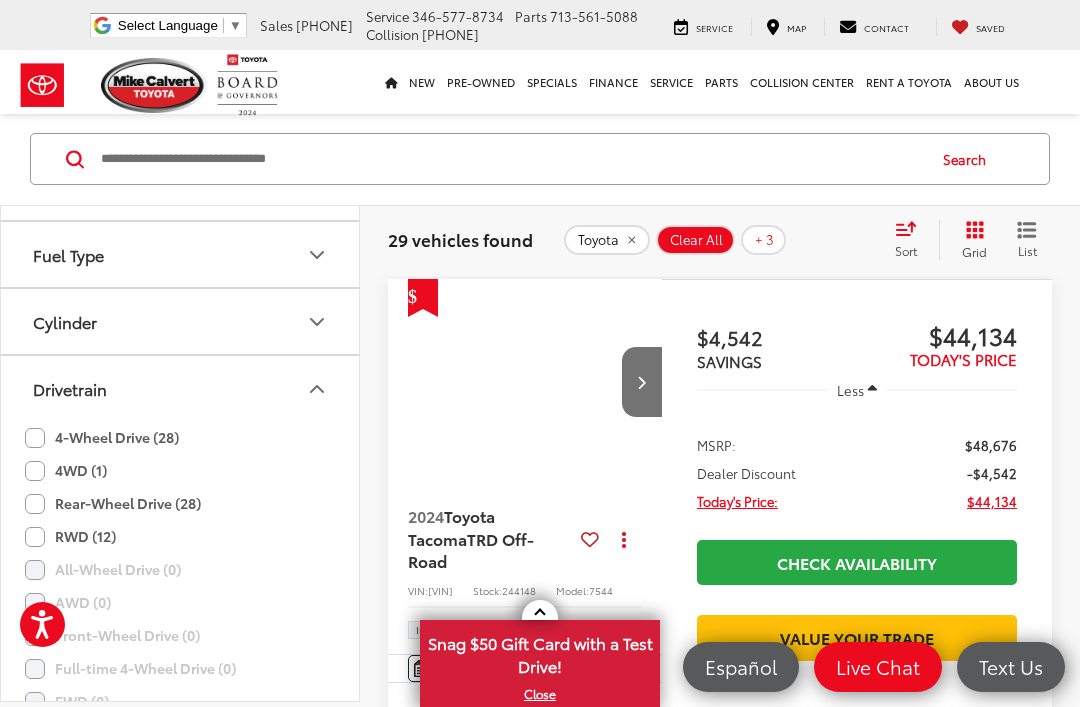 click 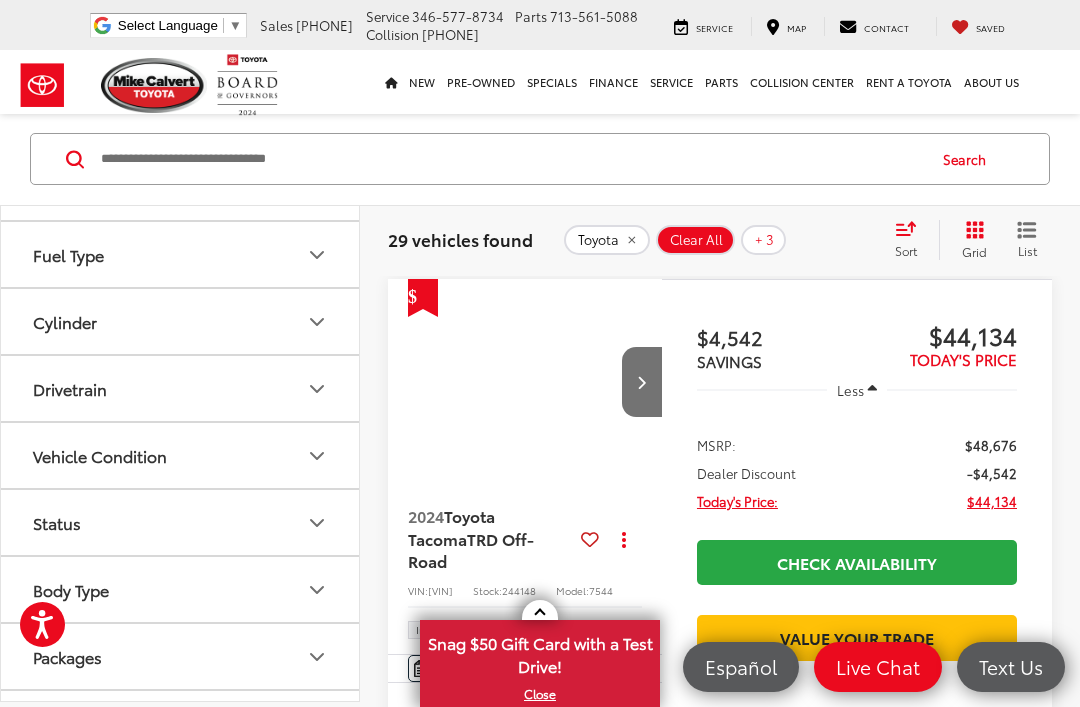 scroll, scrollTop: 580, scrollLeft: 0, axis: vertical 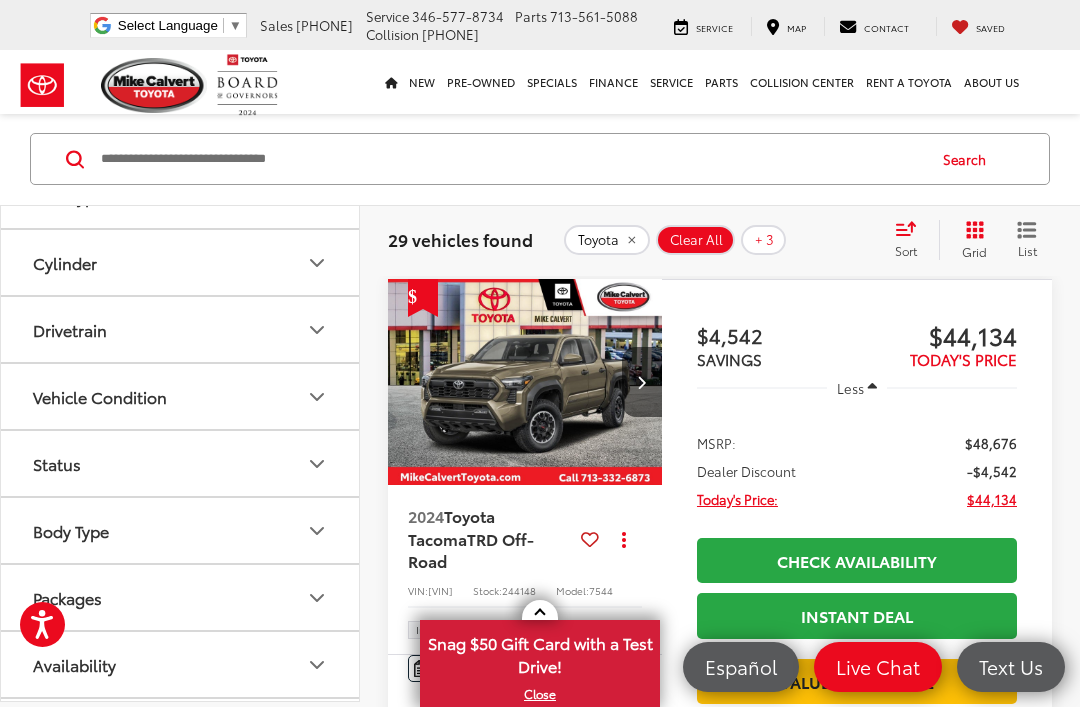 click 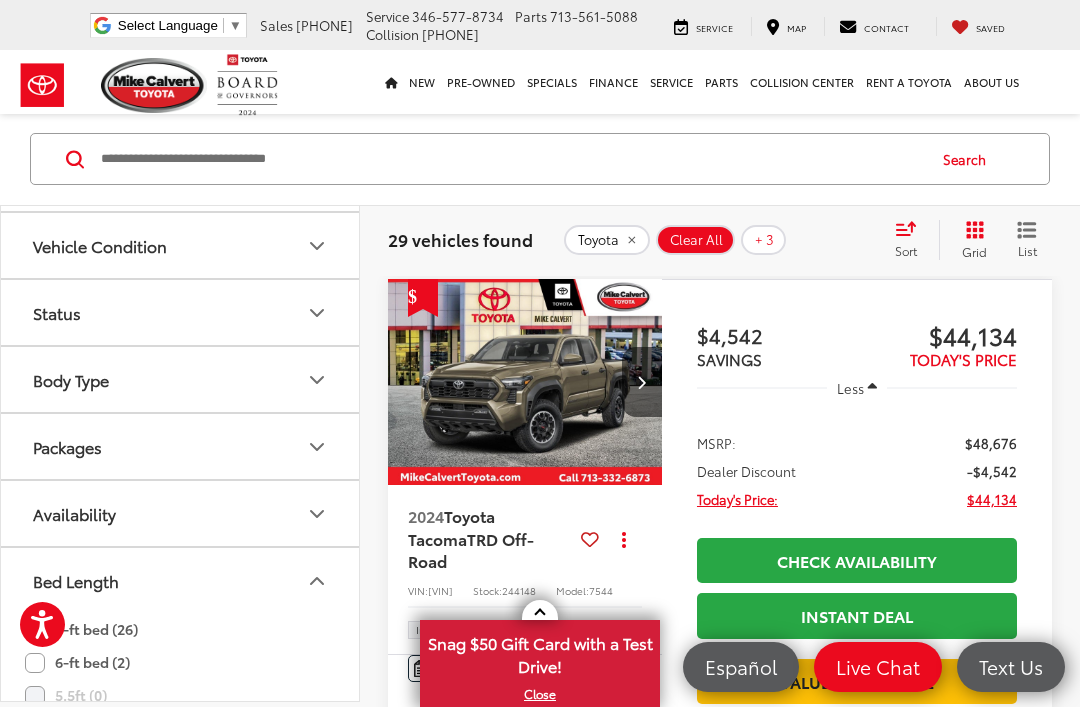 scroll, scrollTop: 730, scrollLeft: 0, axis: vertical 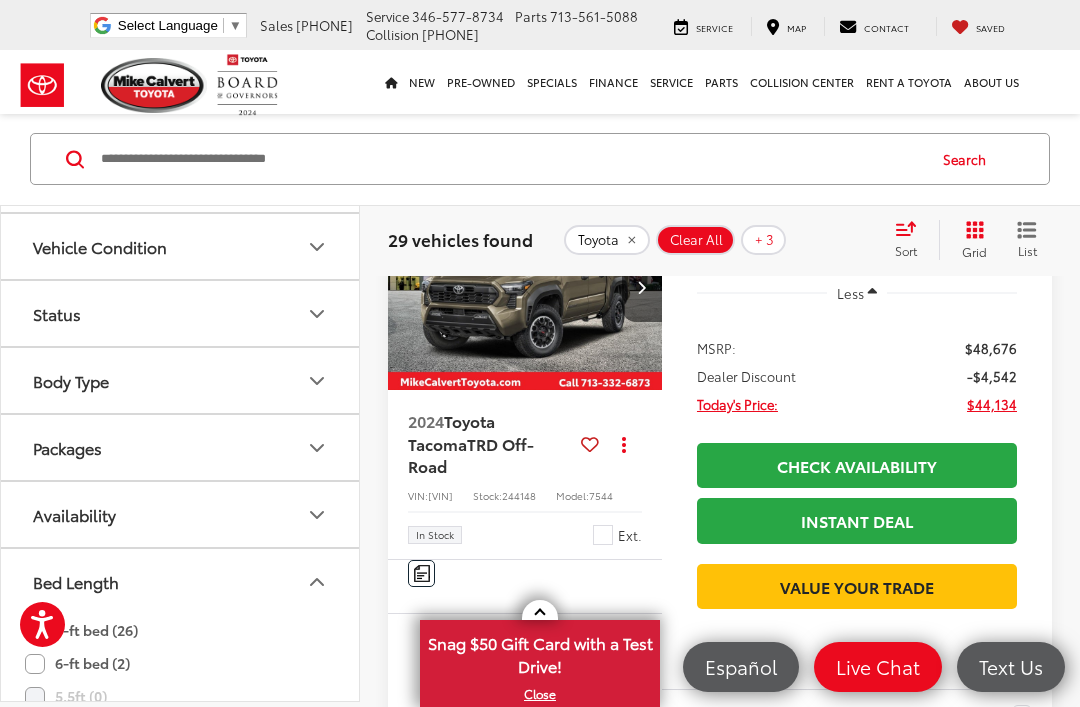click on "6-ft bed (2)" 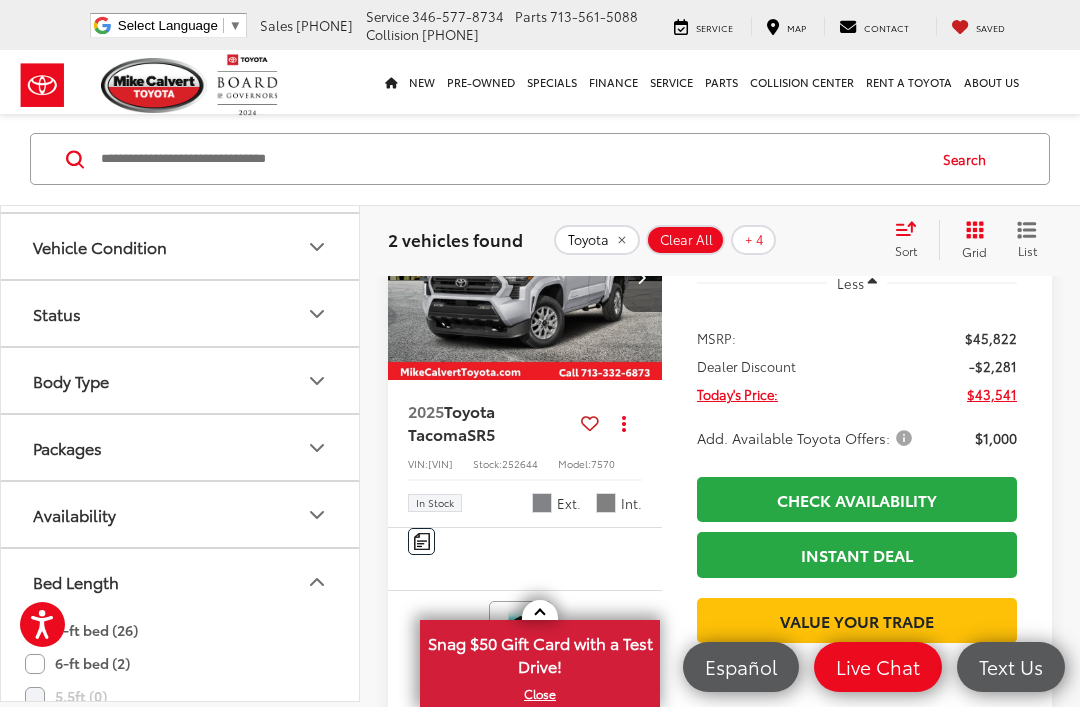 scroll, scrollTop: 863, scrollLeft: 0, axis: vertical 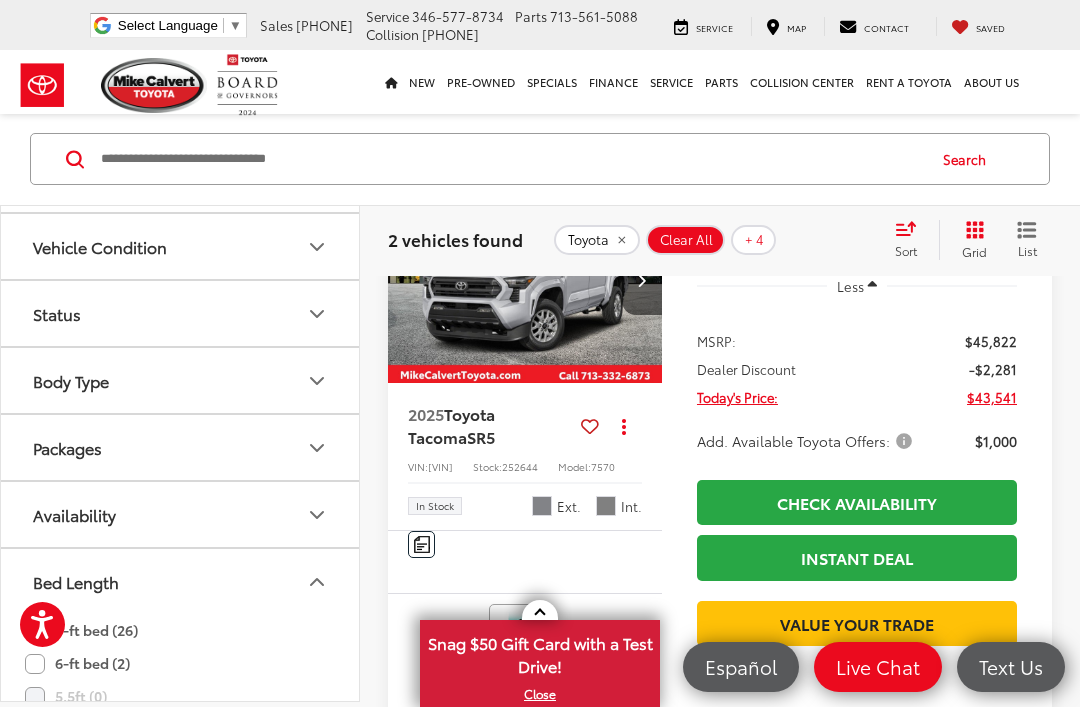 click on "Add. Available Toyota Offers:" at bounding box center (806, 441) 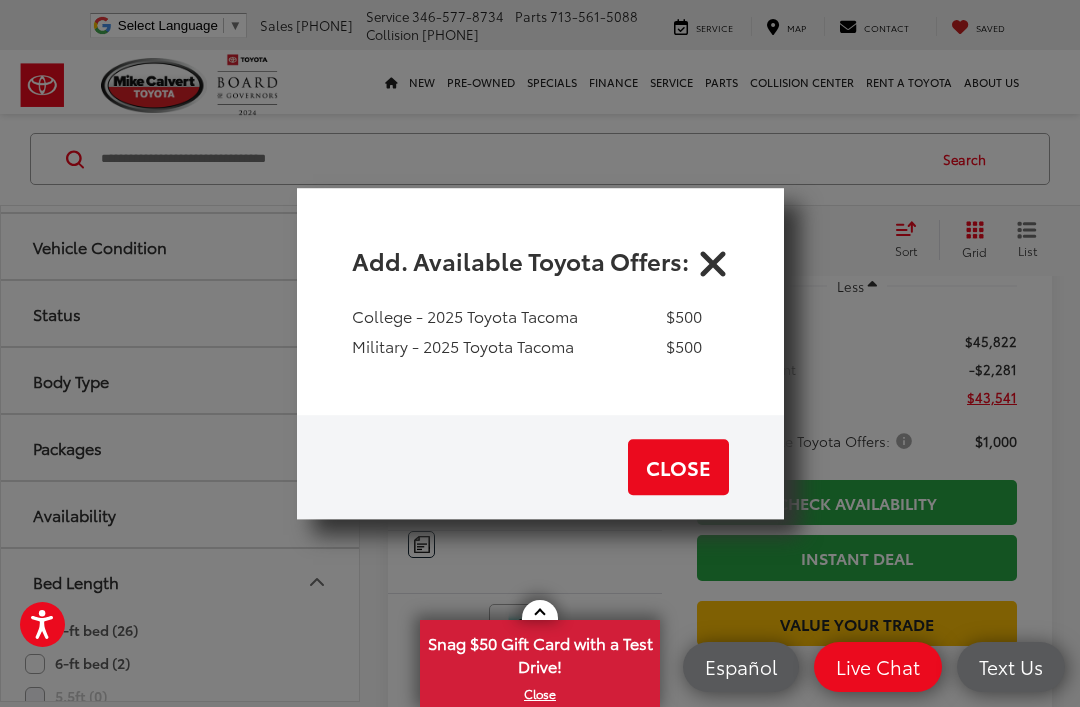 click on "Close" at bounding box center [678, 467] 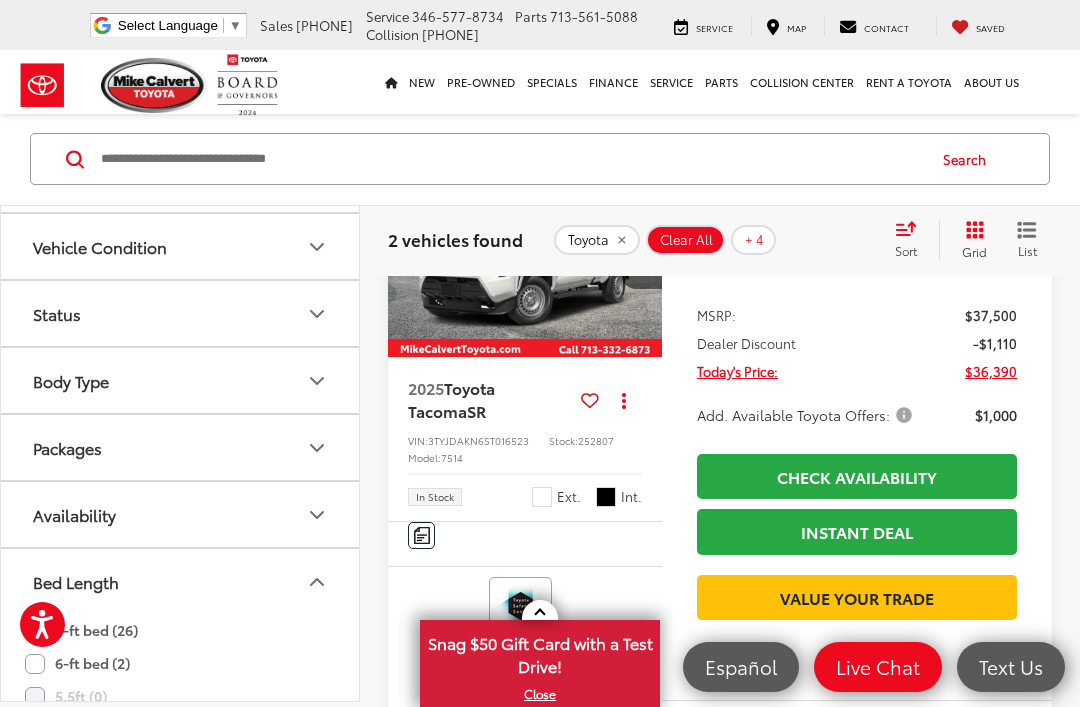 scroll, scrollTop: 56, scrollLeft: 0, axis: vertical 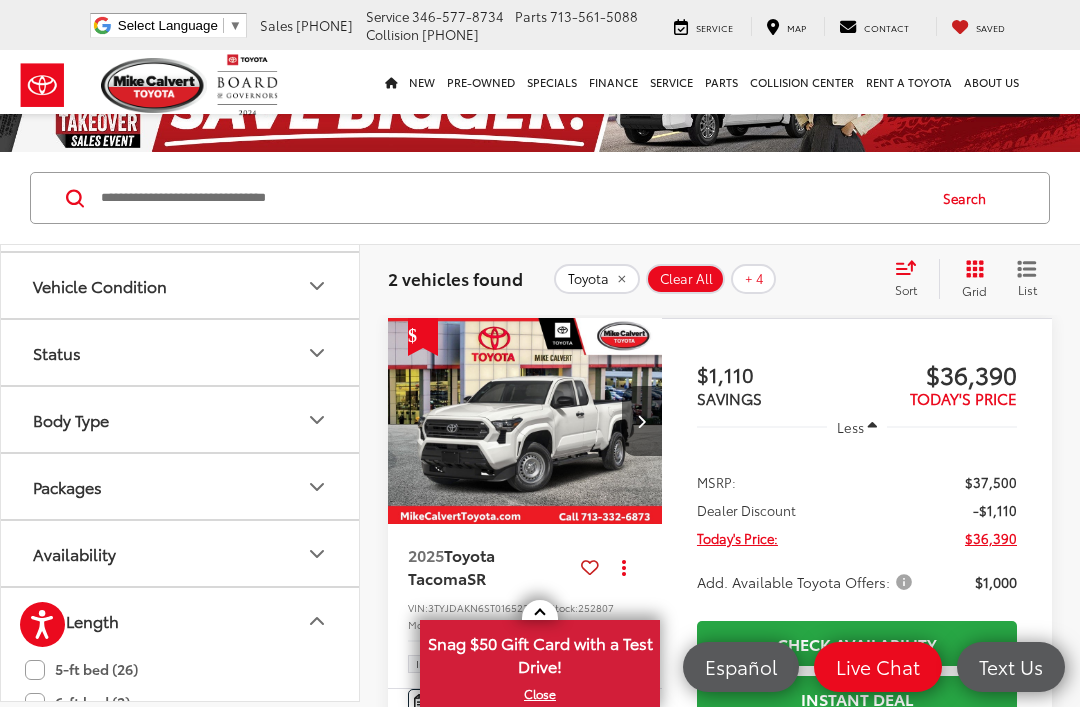 click at bounding box center [525, 422] 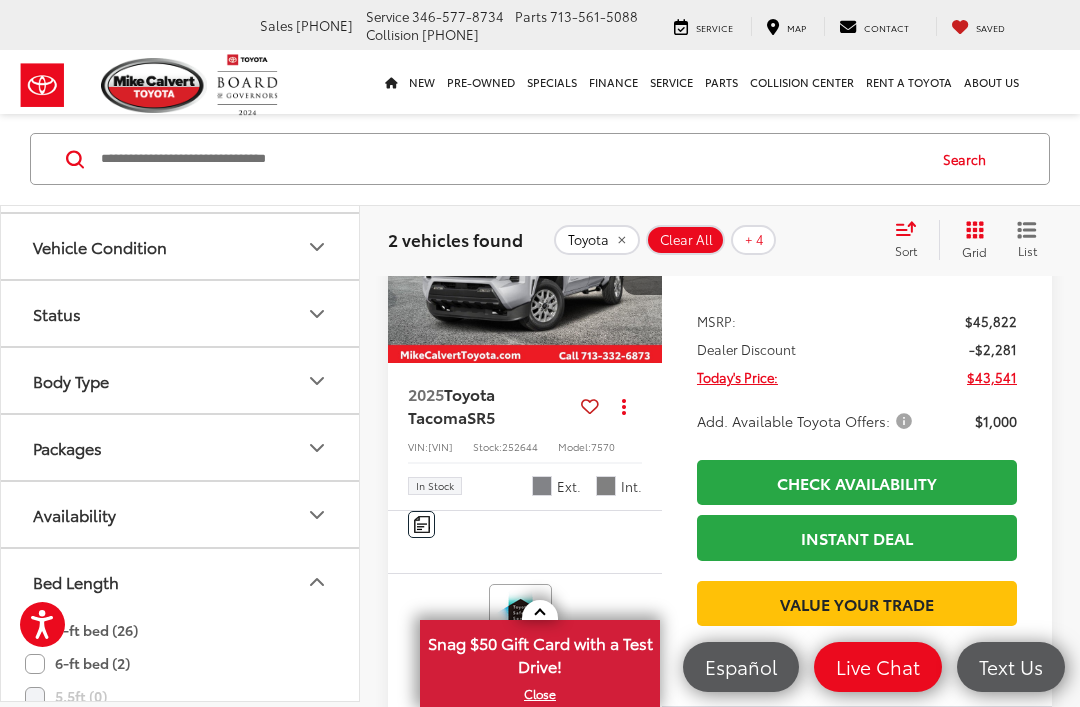 scroll, scrollTop: 868, scrollLeft: 0, axis: vertical 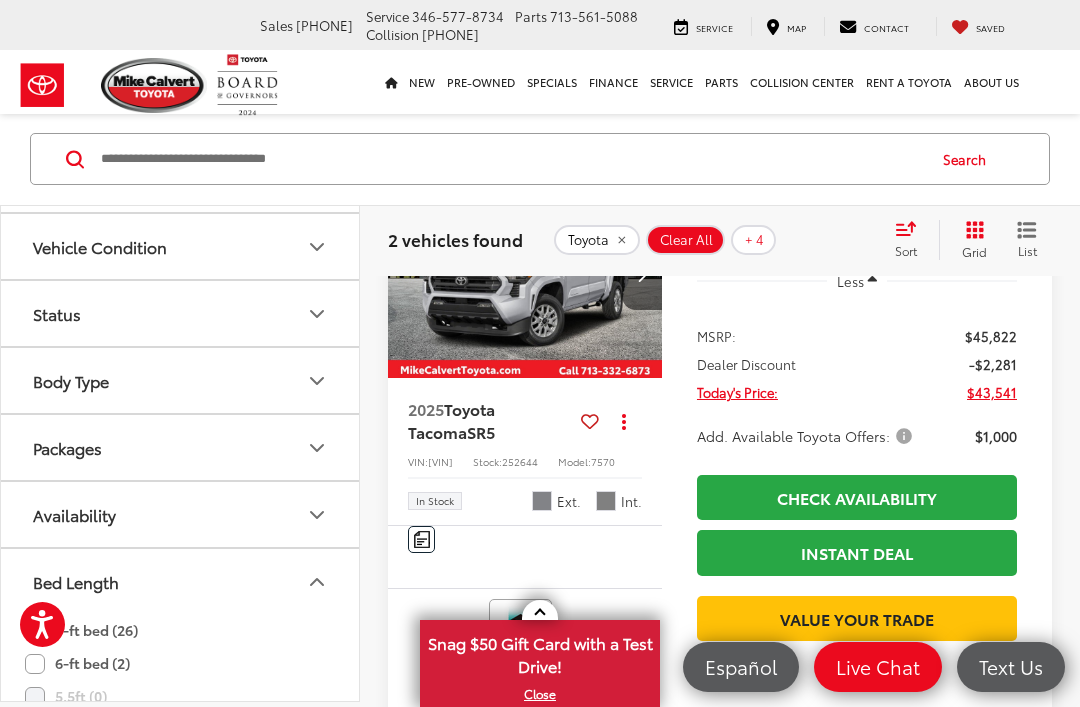 click at bounding box center (641, 275) 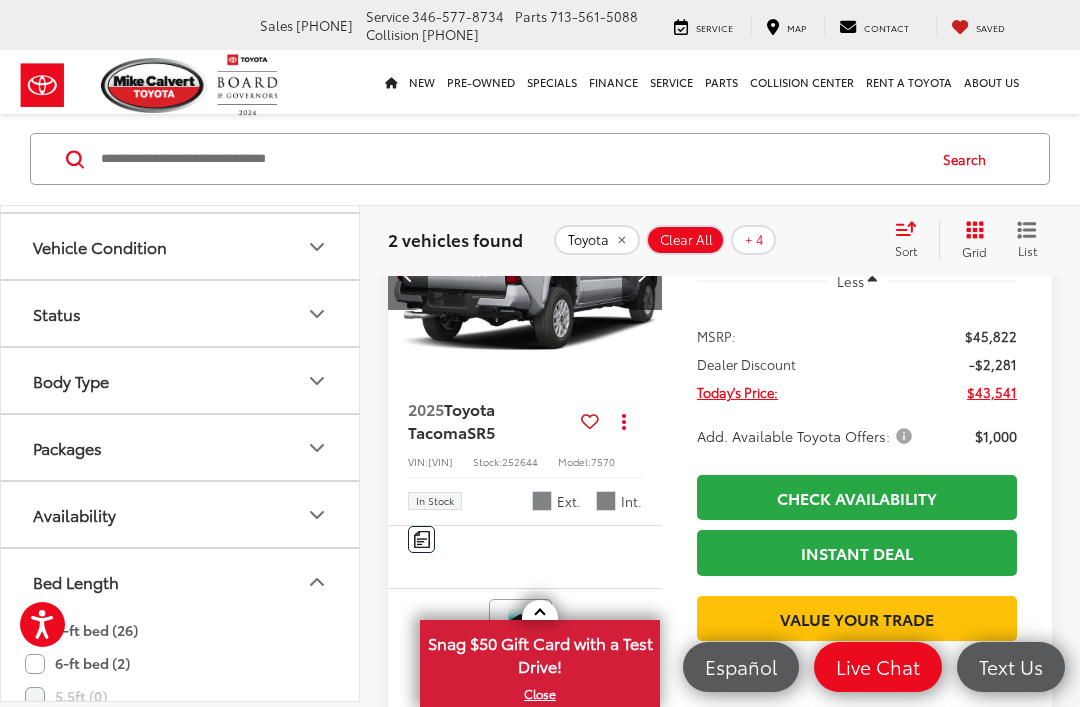 scroll, scrollTop: 0, scrollLeft: 277, axis: horizontal 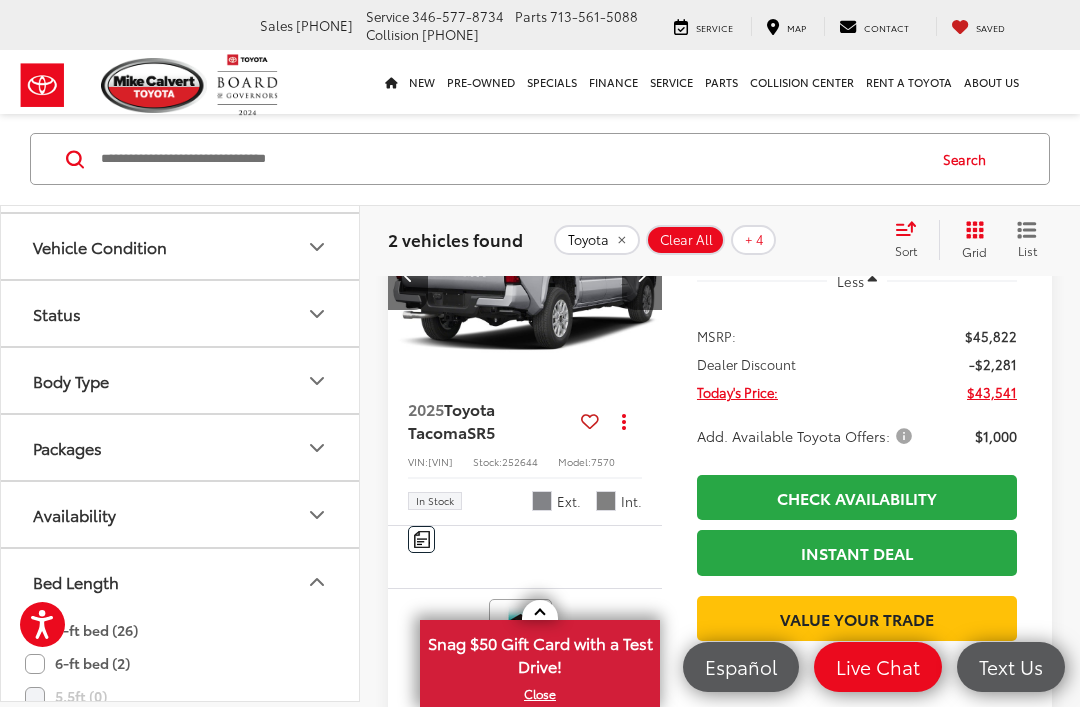 click at bounding box center [642, 275] 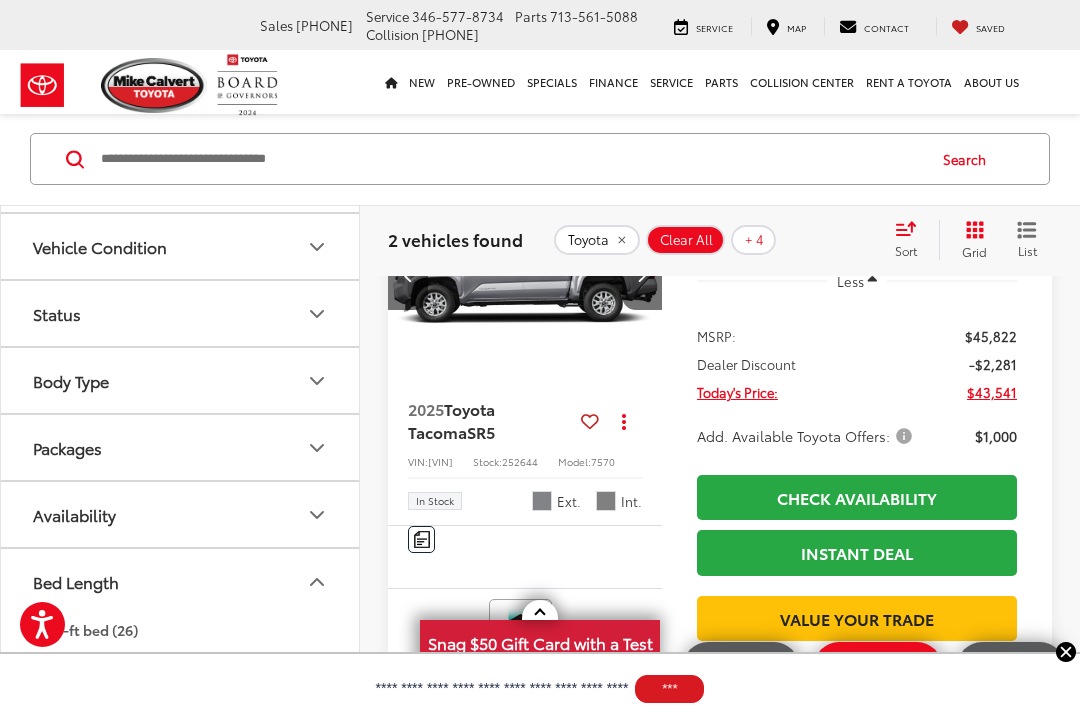 click at bounding box center [642, 275] 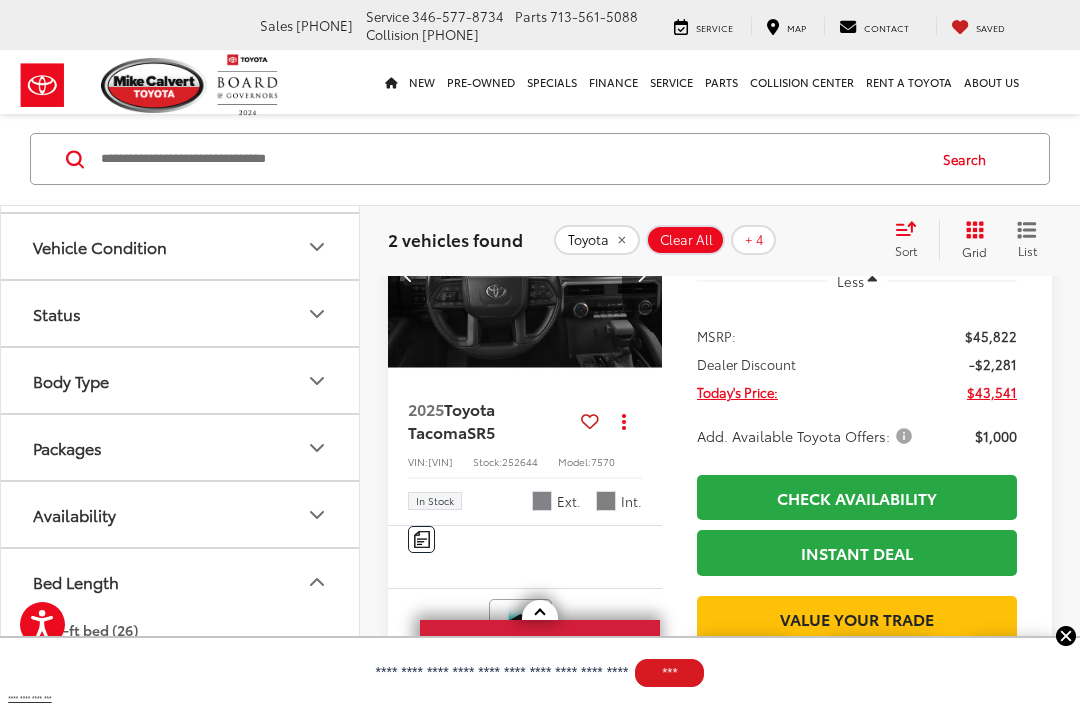 click at bounding box center [641, 275] 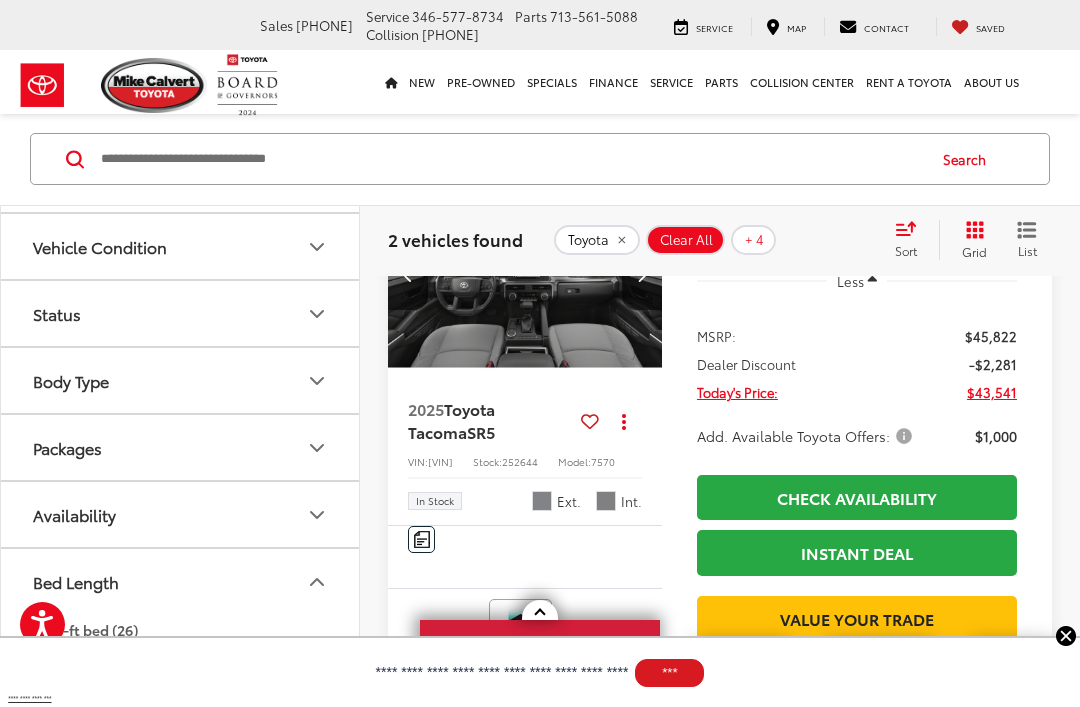 click at bounding box center (641, 275) 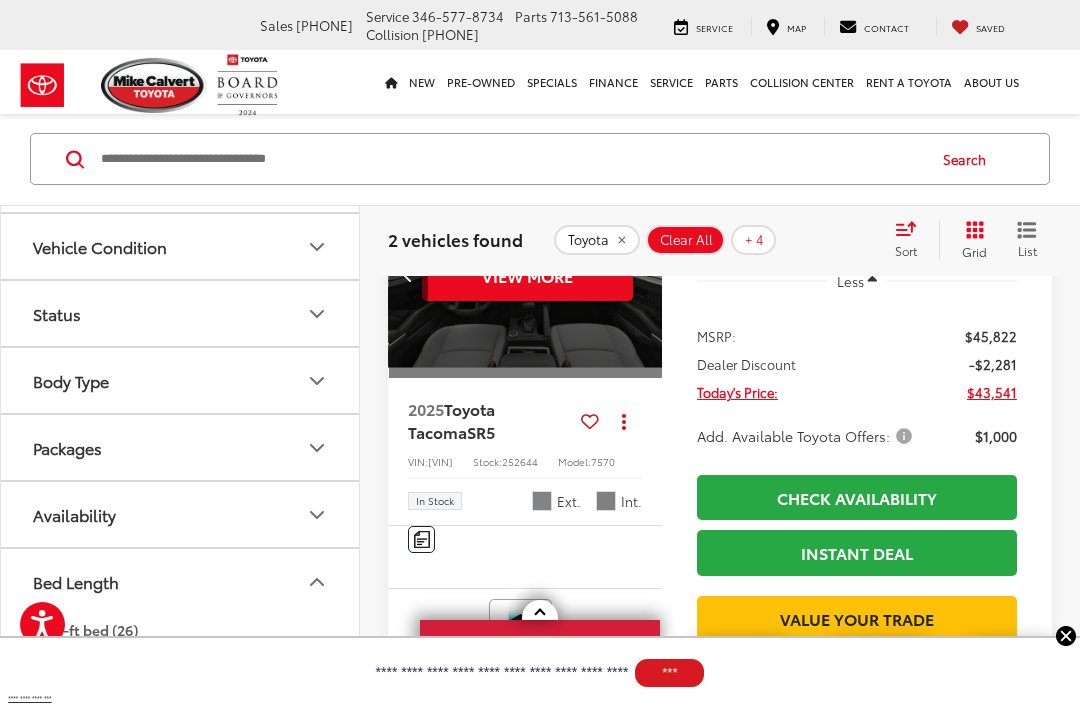 scroll, scrollTop: 0, scrollLeft: 1385, axis: horizontal 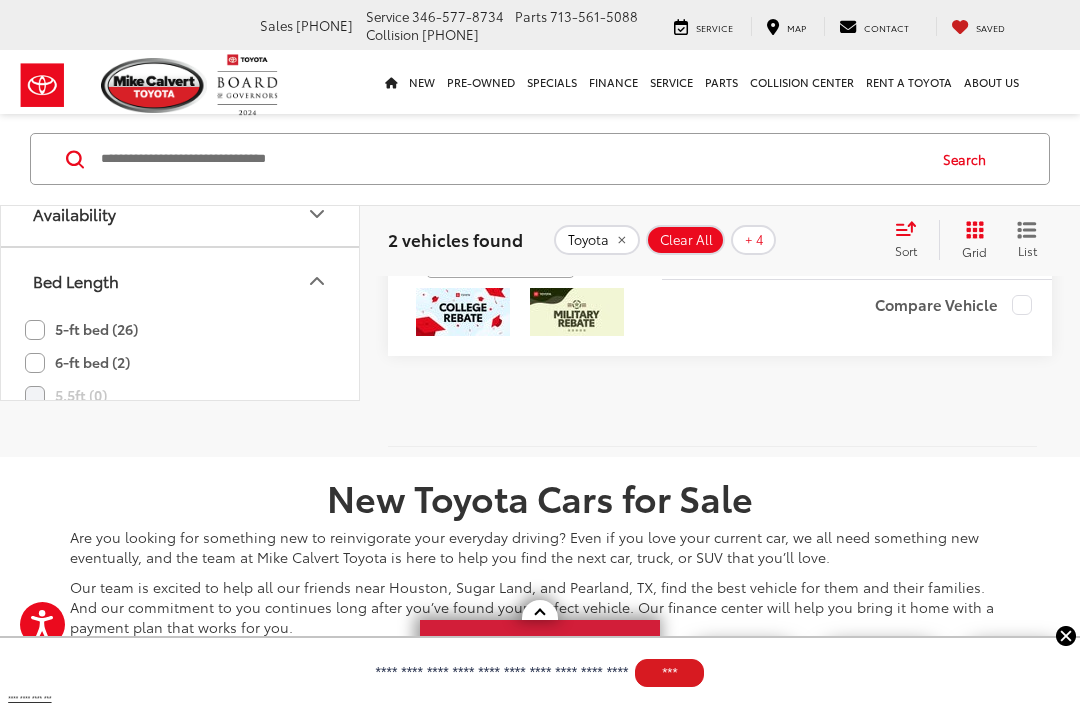 click at bounding box center [1066, 636] 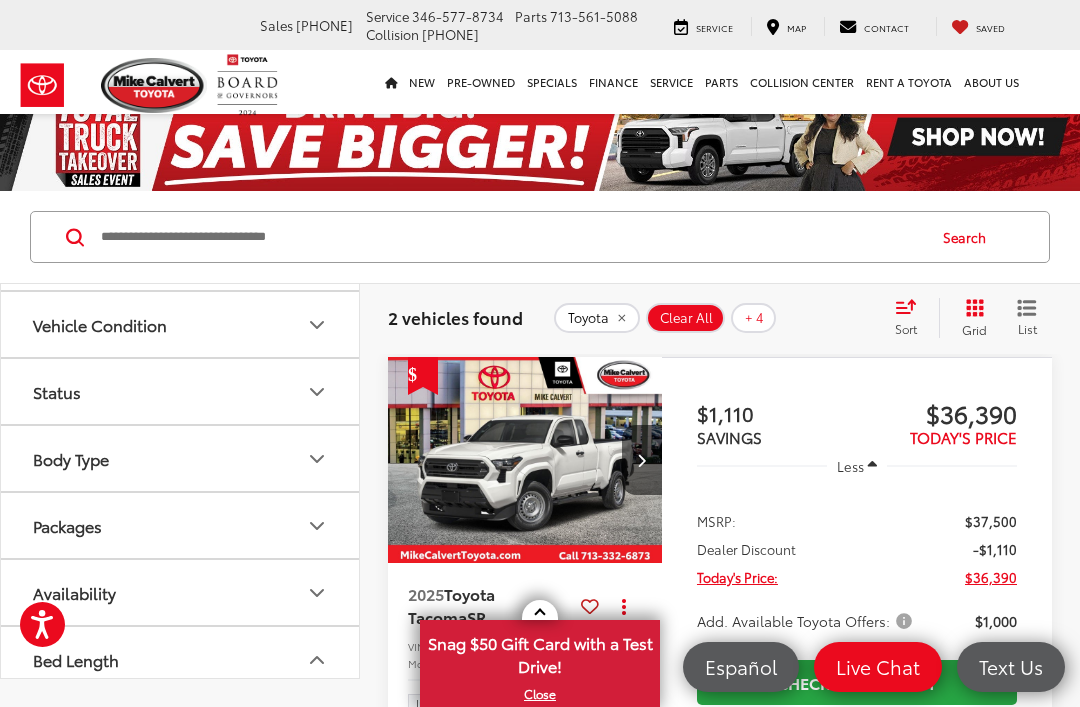 scroll, scrollTop: 0, scrollLeft: 0, axis: both 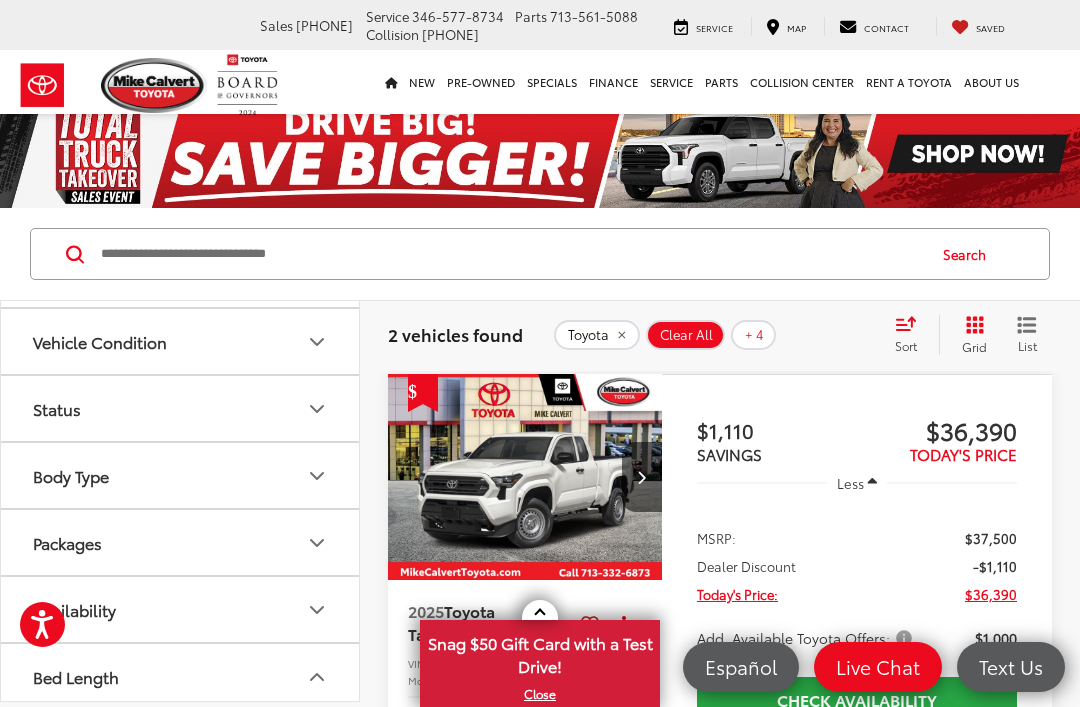 click at bounding box center [42, 85] 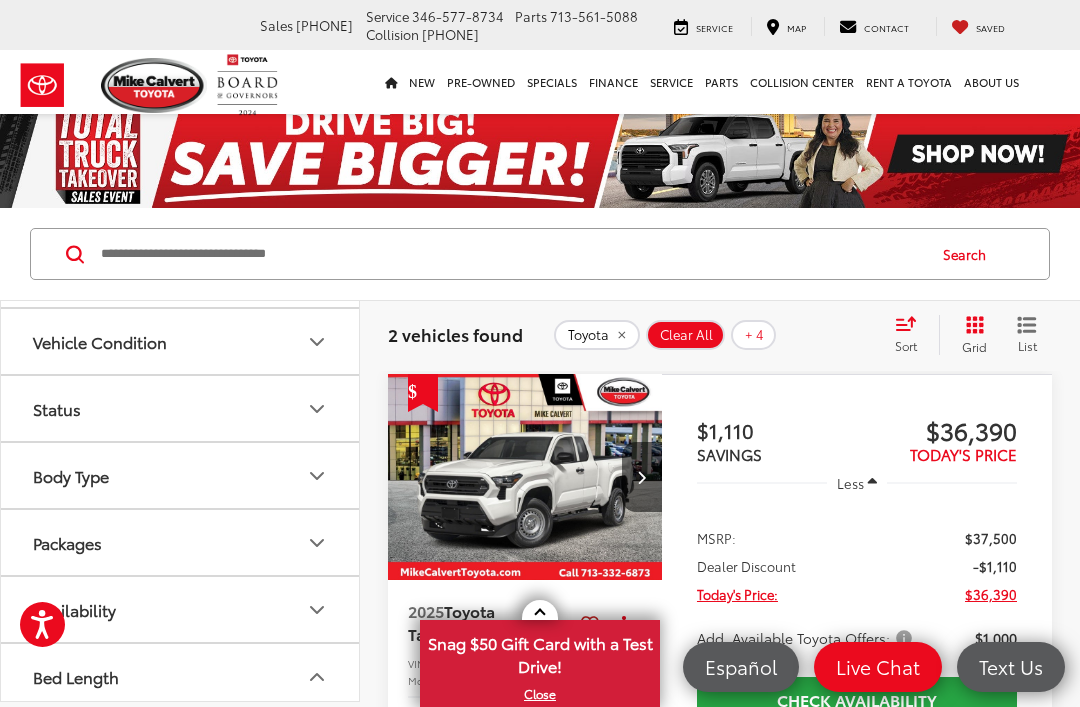 click at bounding box center [42, 85] 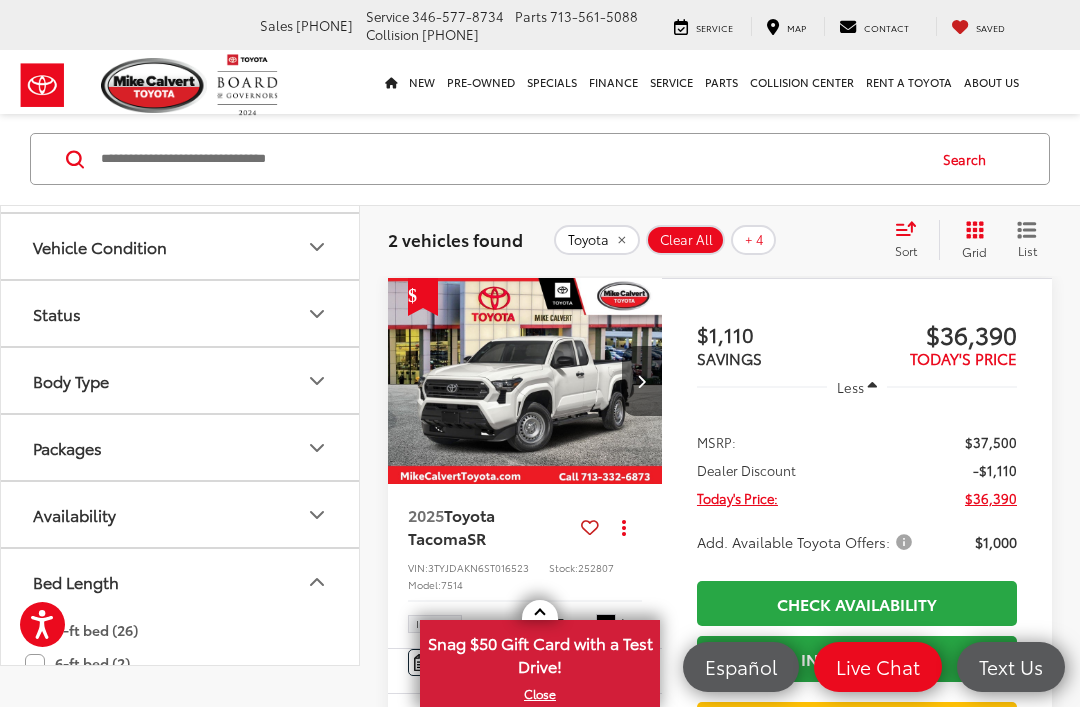 scroll, scrollTop: 0, scrollLeft: 0, axis: both 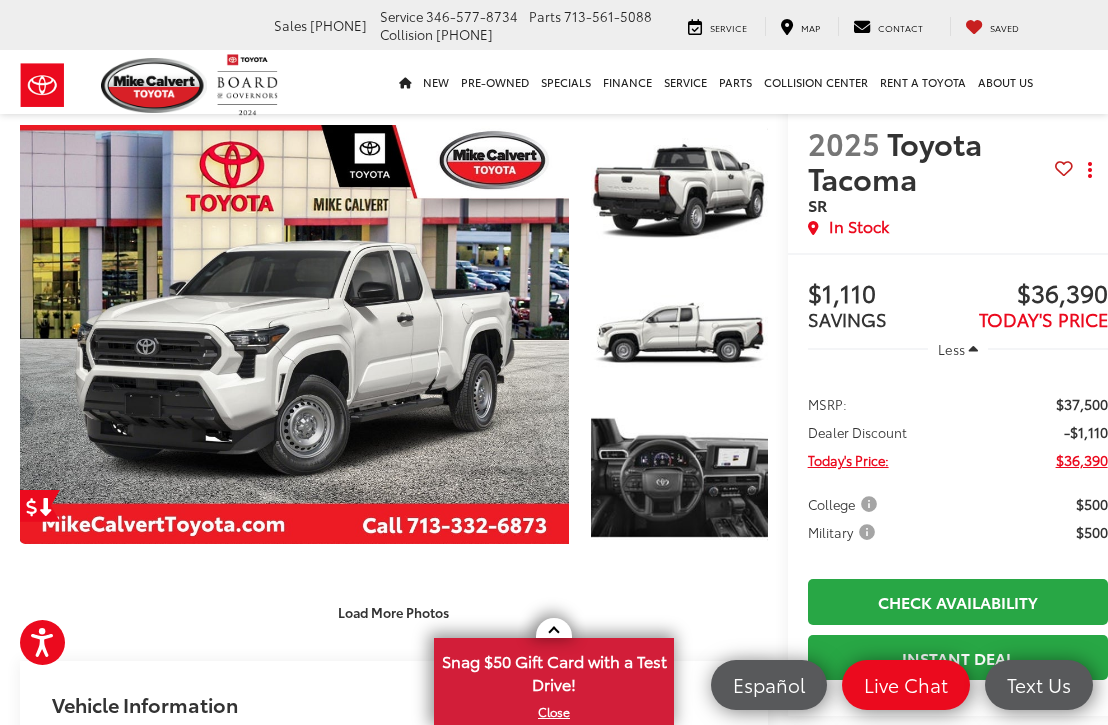 click at bounding box center [294, 334] 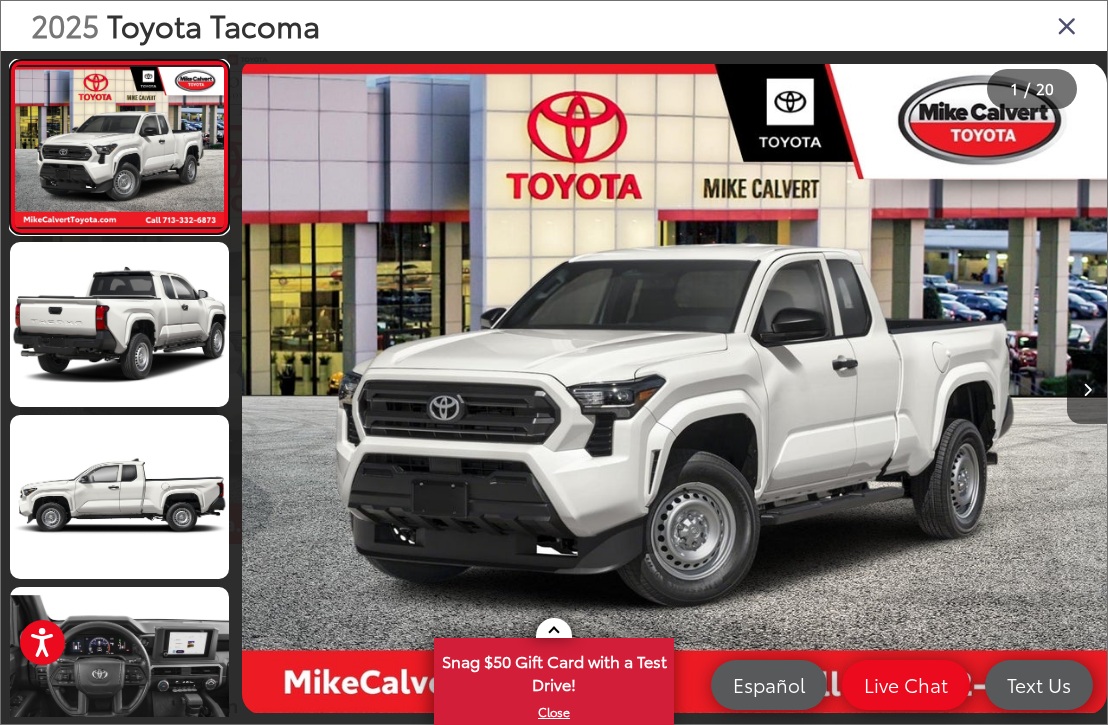 scroll, scrollTop: 37, scrollLeft: 0, axis: vertical 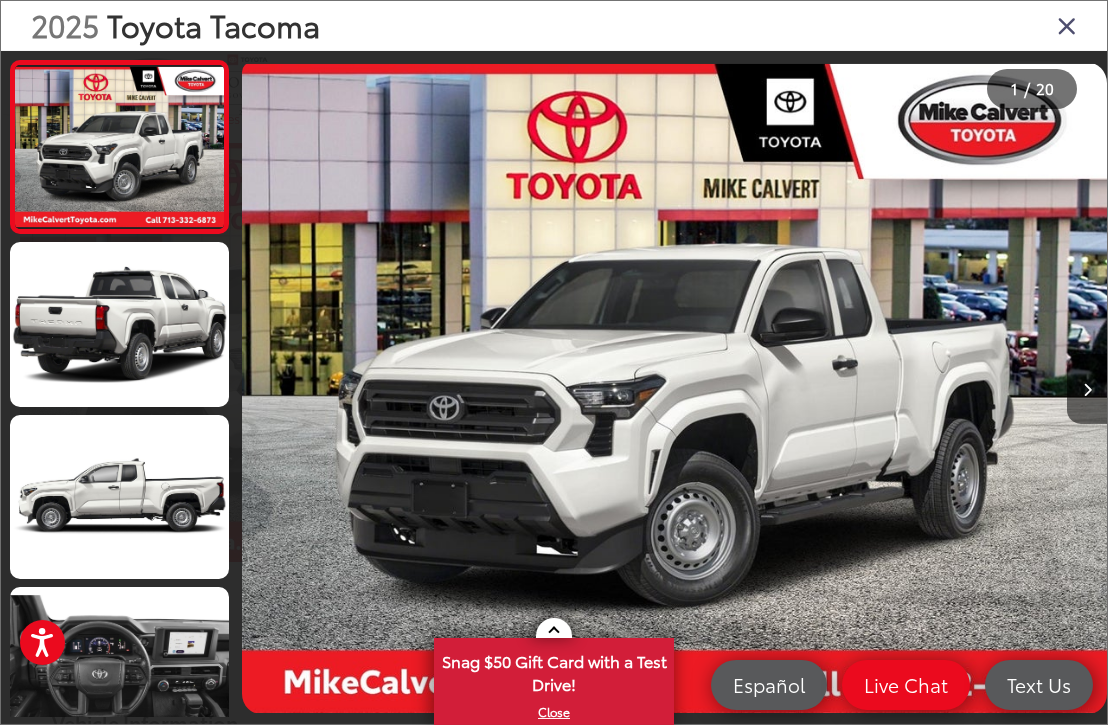 click at bounding box center [1067, 25] 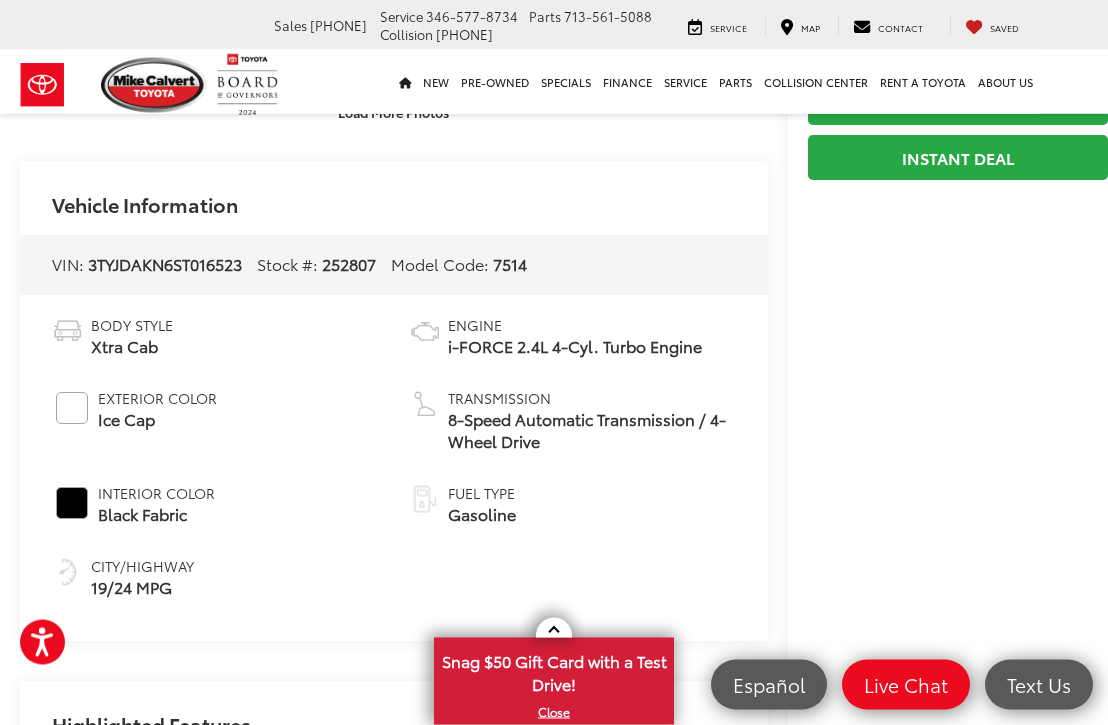 scroll, scrollTop: 555, scrollLeft: 0, axis: vertical 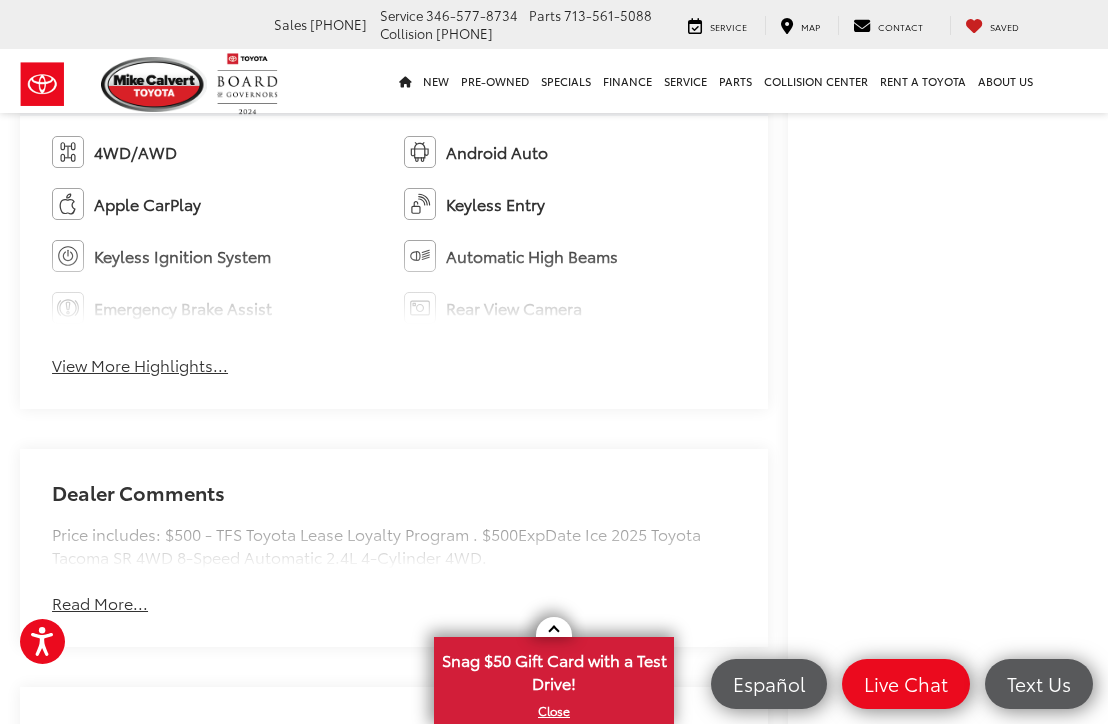 click on "Read More..." at bounding box center [100, 604] 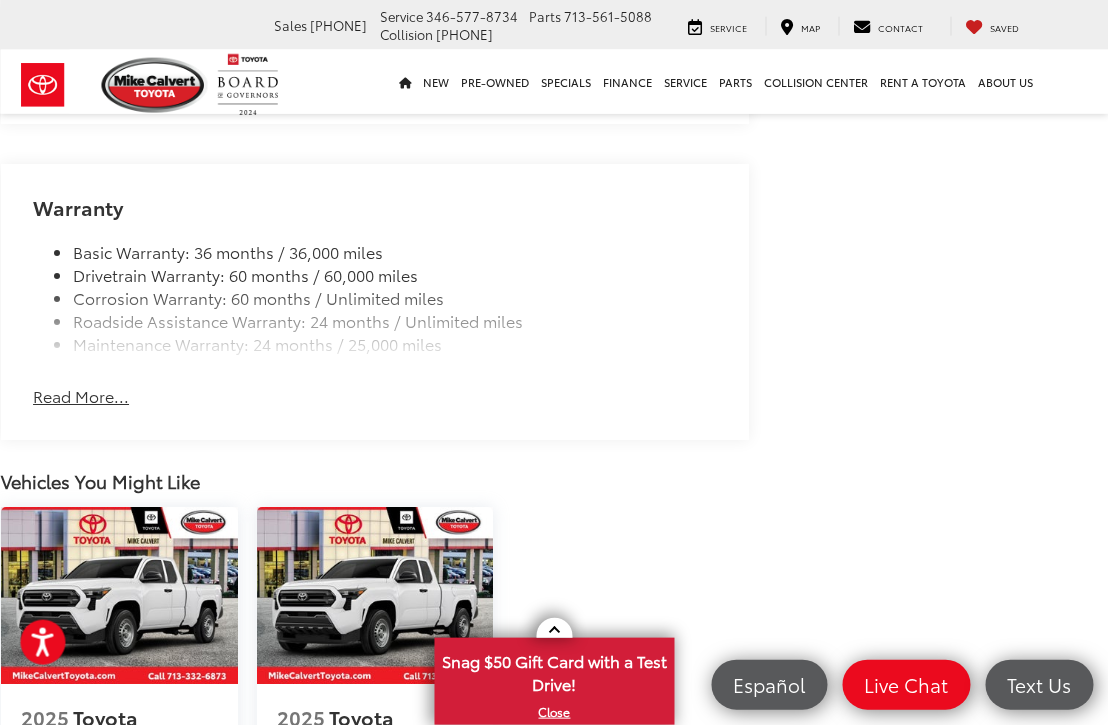 scroll, scrollTop: 2636, scrollLeft: 19, axis: both 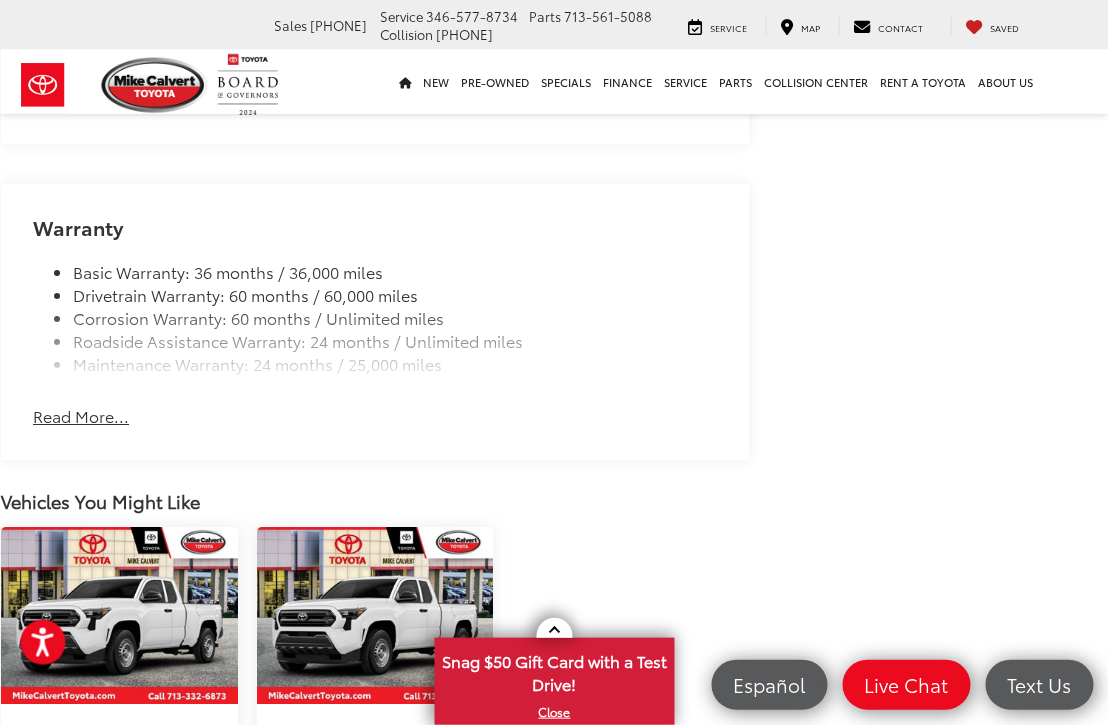 click on "Read More..." at bounding box center [81, 416] 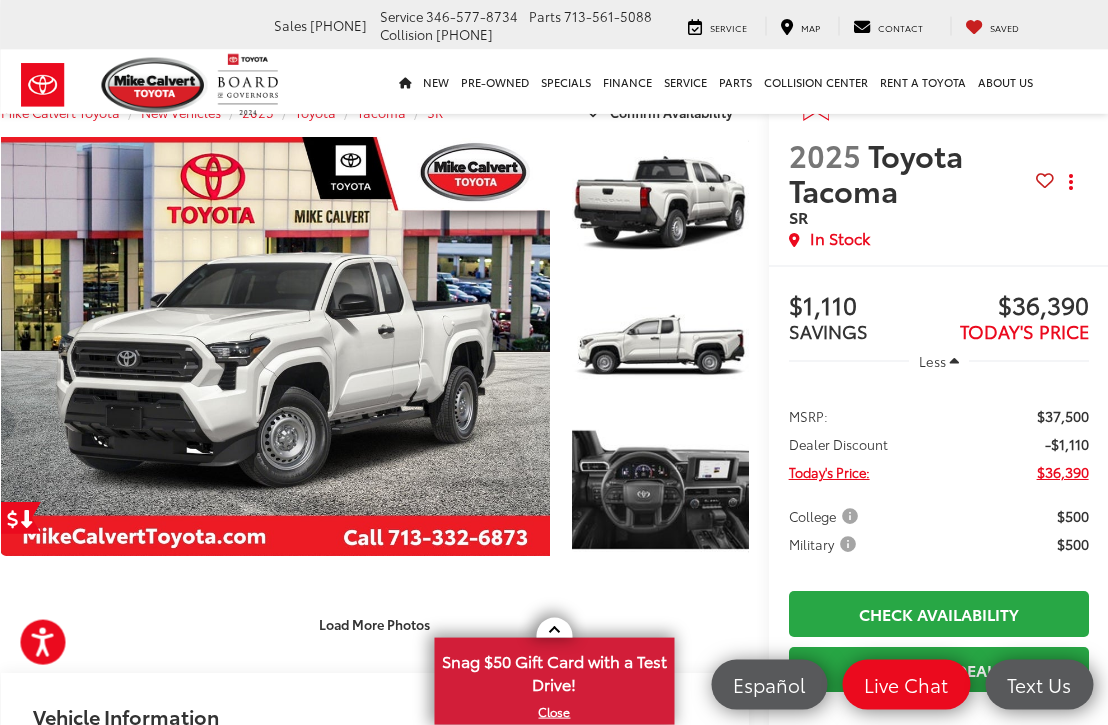 scroll, scrollTop: 0, scrollLeft: 19, axis: horizontal 